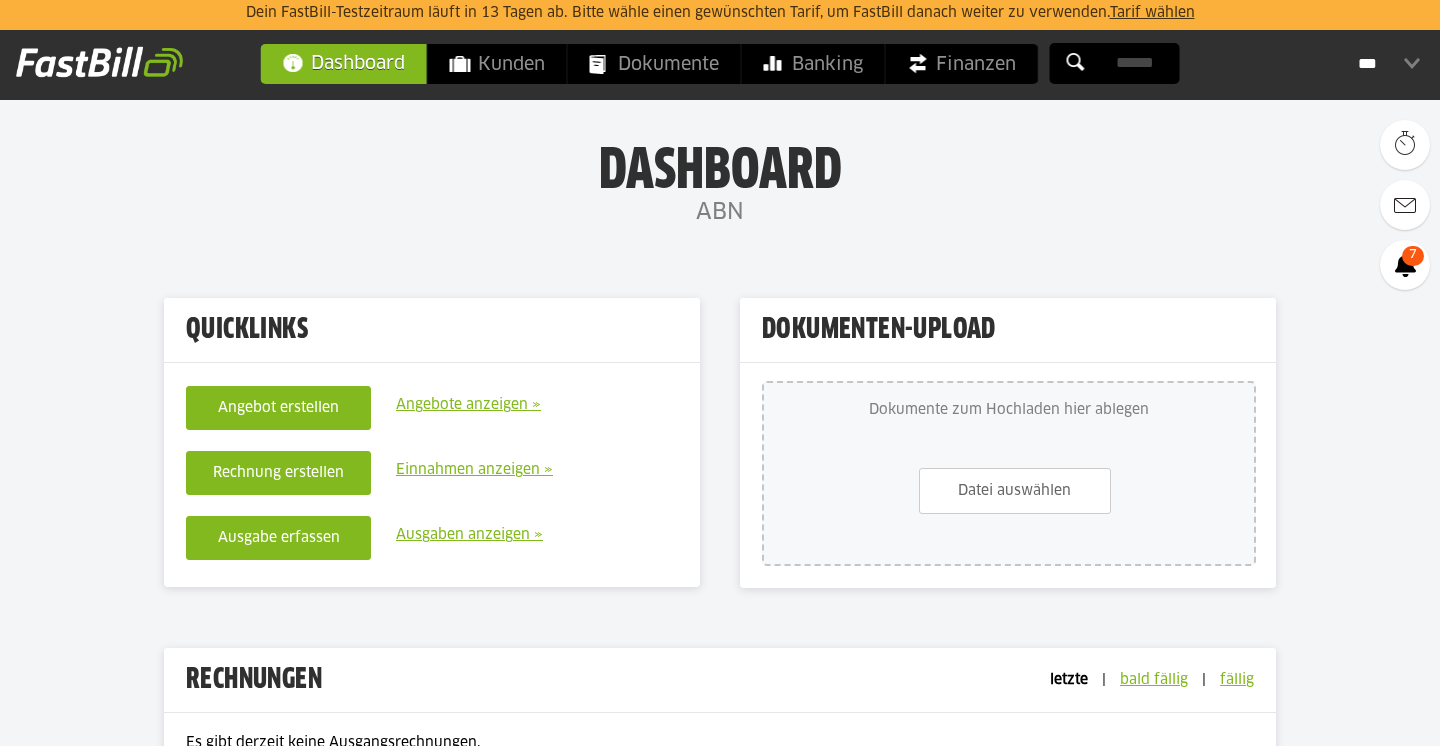 scroll, scrollTop: 0, scrollLeft: 0, axis: both 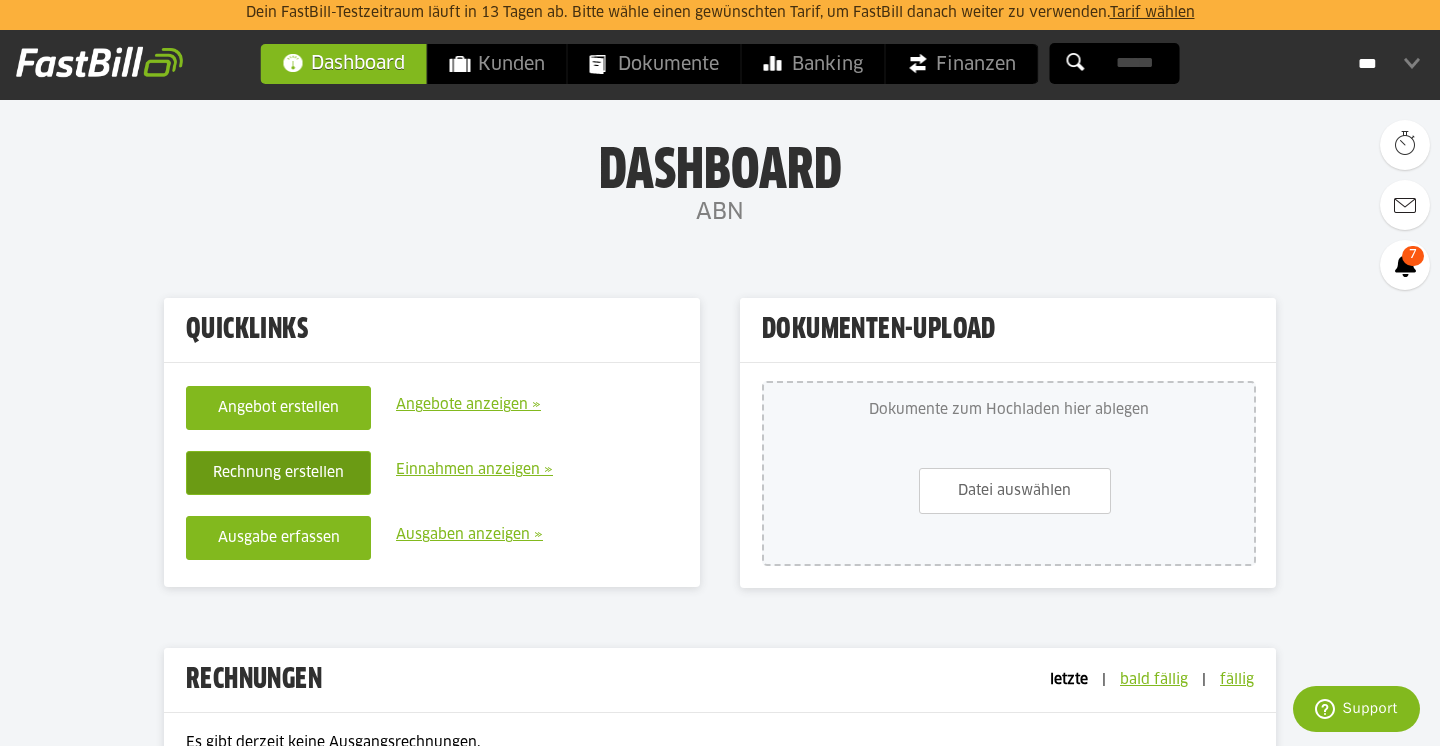 click on "Rechnung erstellen" at bounding box center (278, 473) 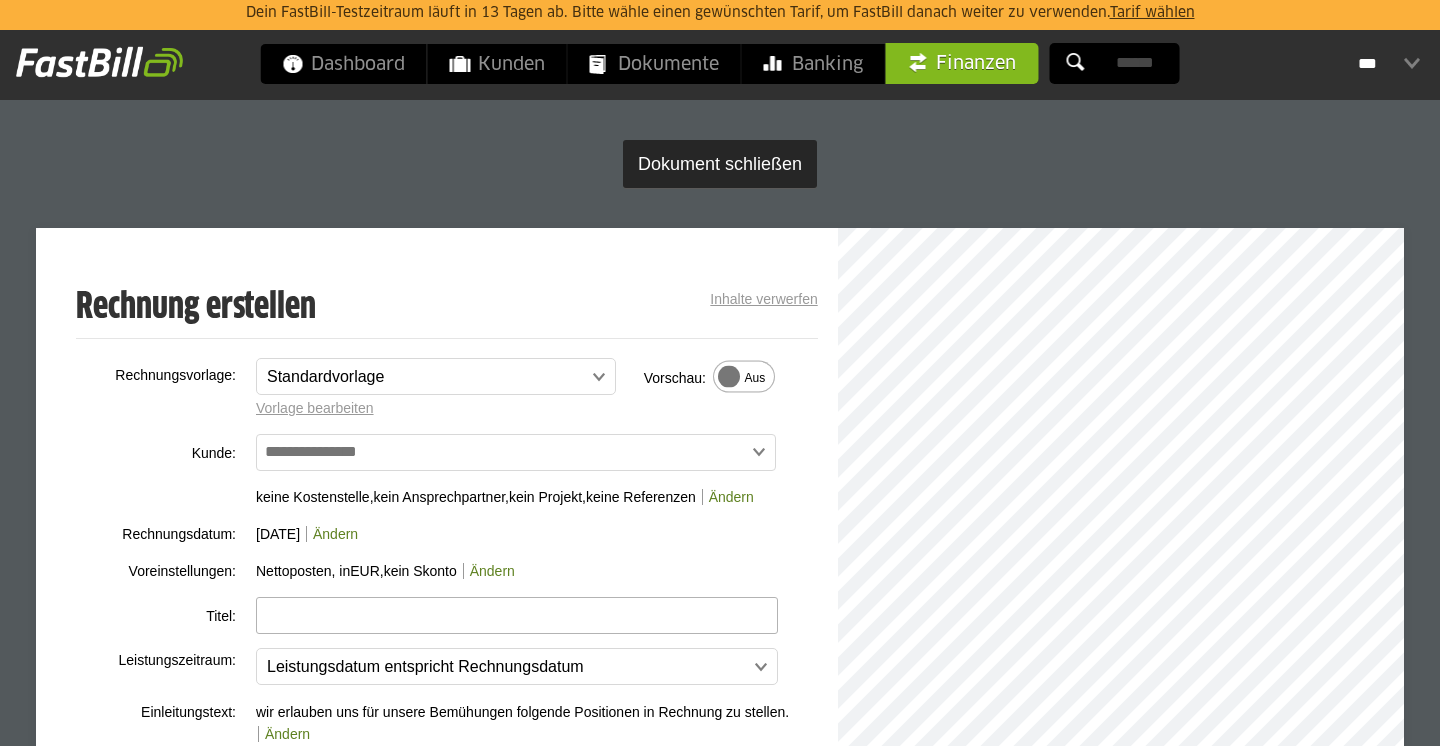 scroll, scrollTop: 0, scrollLeft: 0, axis: both 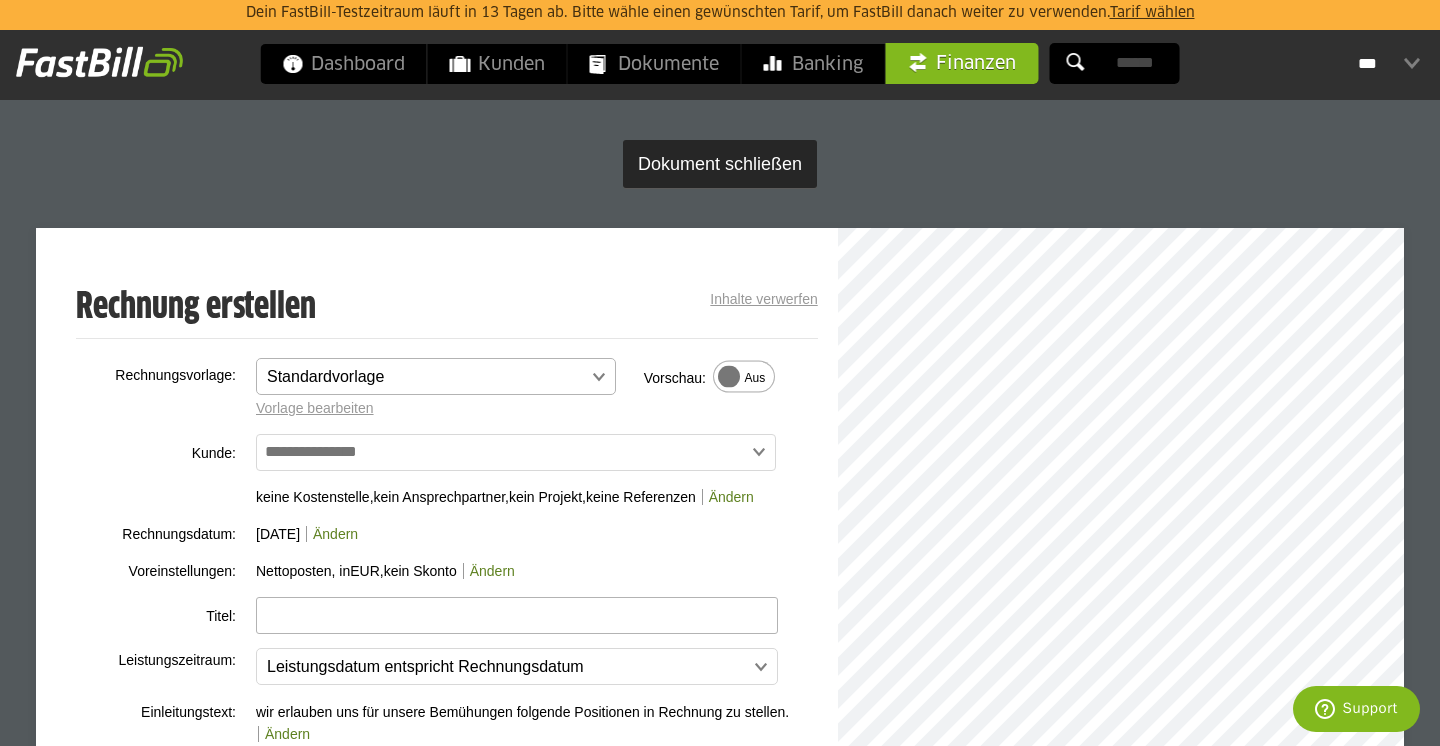 click at bounding box center (426, 377) 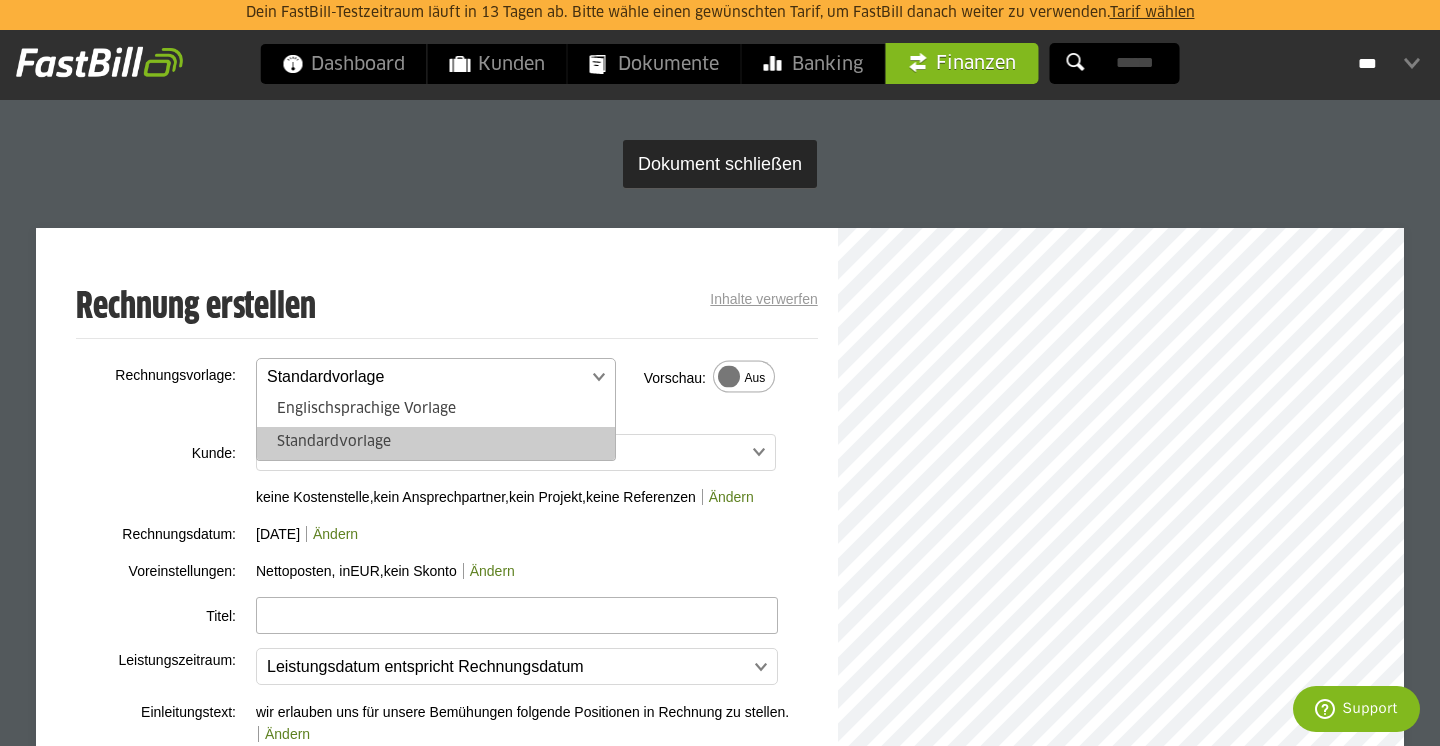 click on "Standardvorlage" at bounding box center (436, 443) 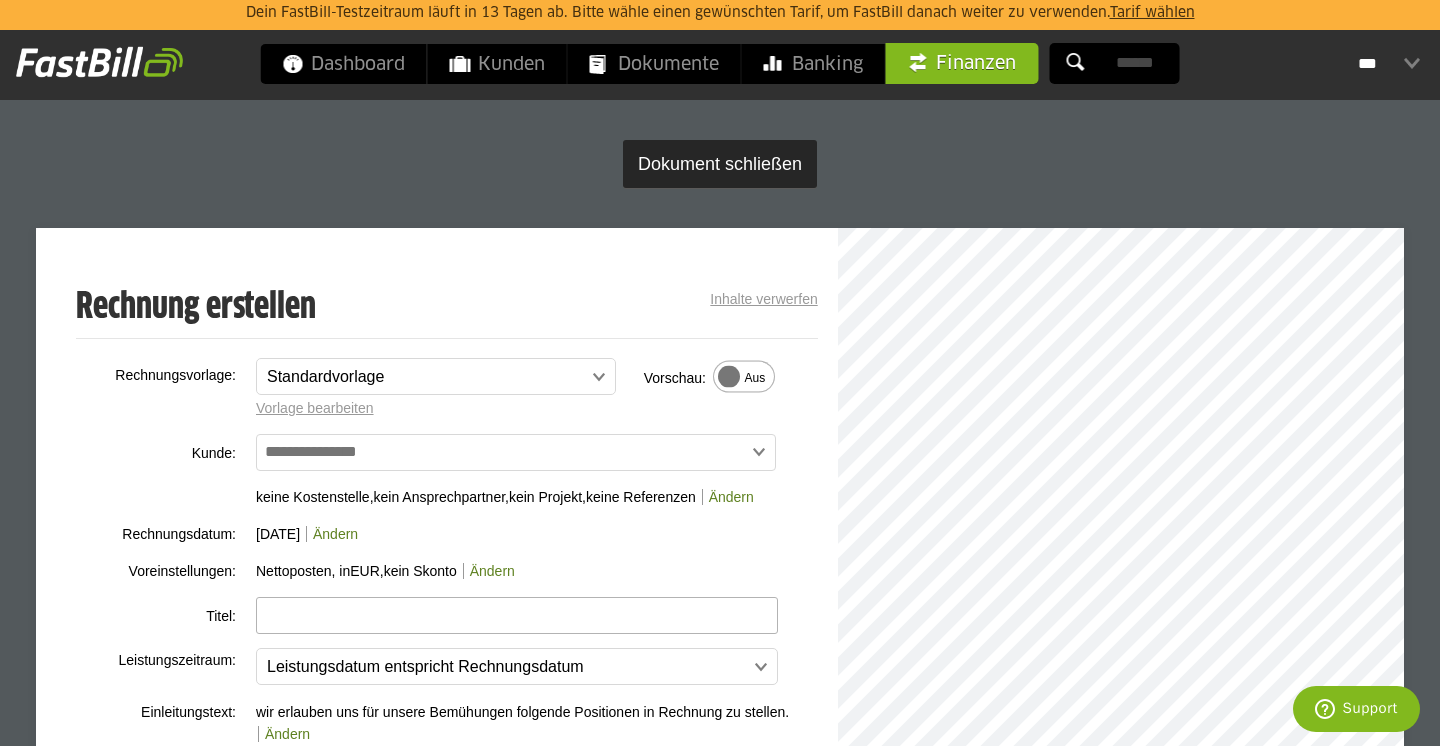 click on "Vorlage bearbeiten" at bounding box center [536, 408] 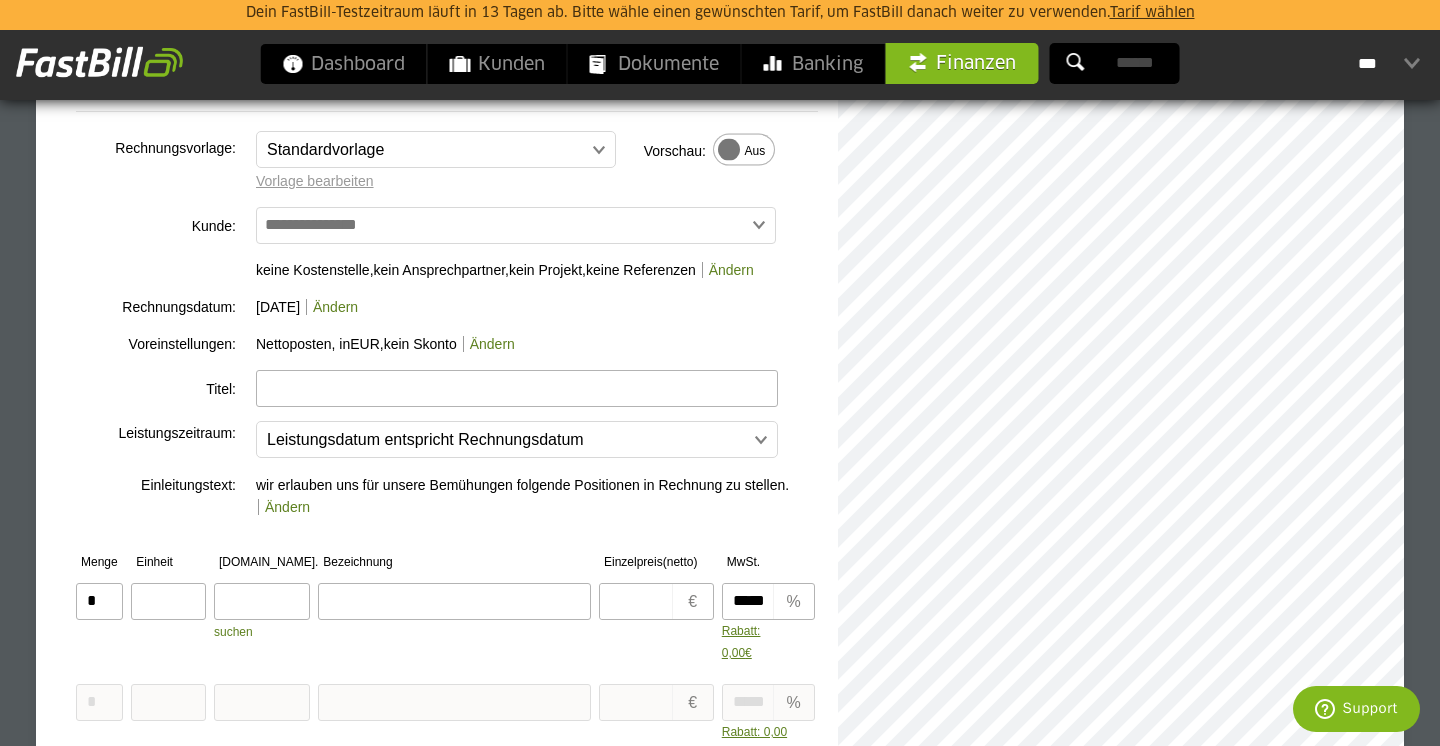 scroll, scrollTop: 228, scrollLeft: 0, axis: vertical 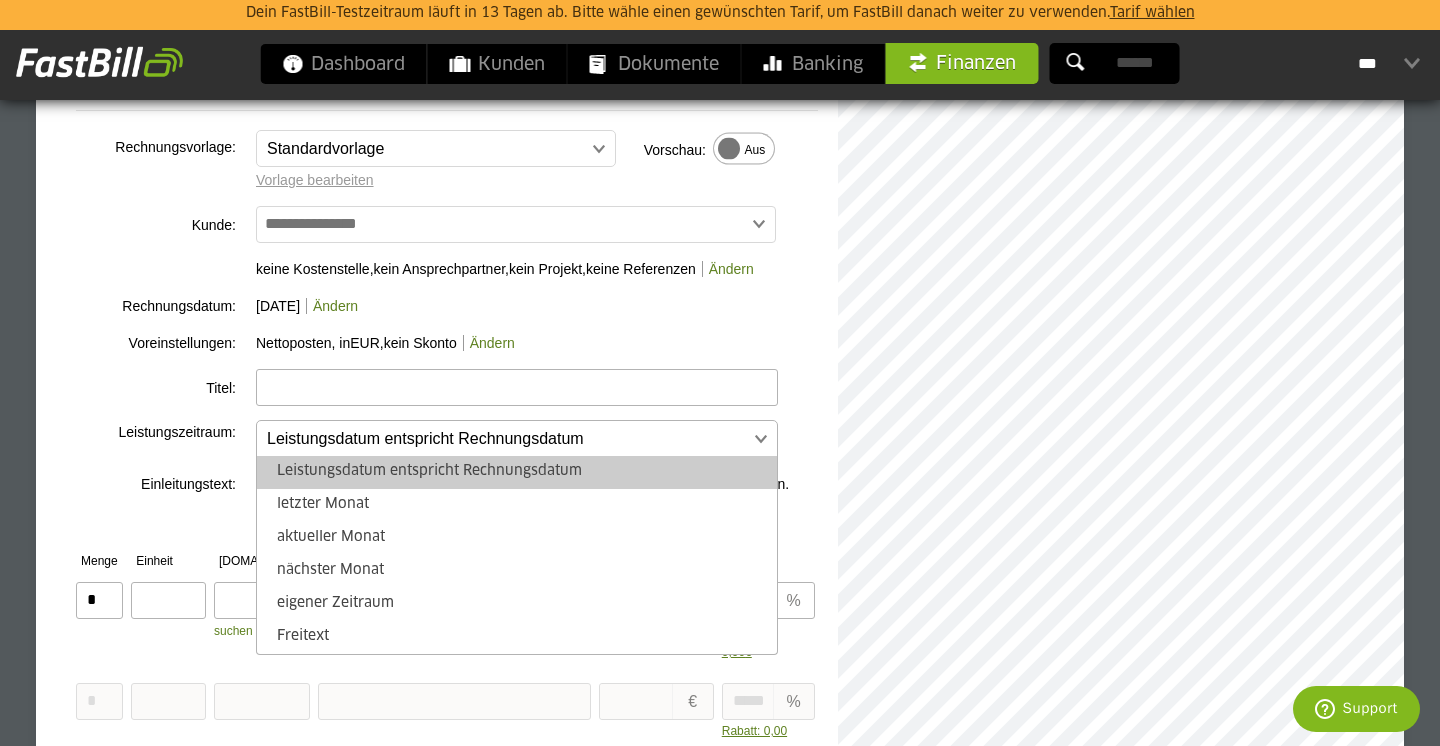click at bounding box center (507, 439) 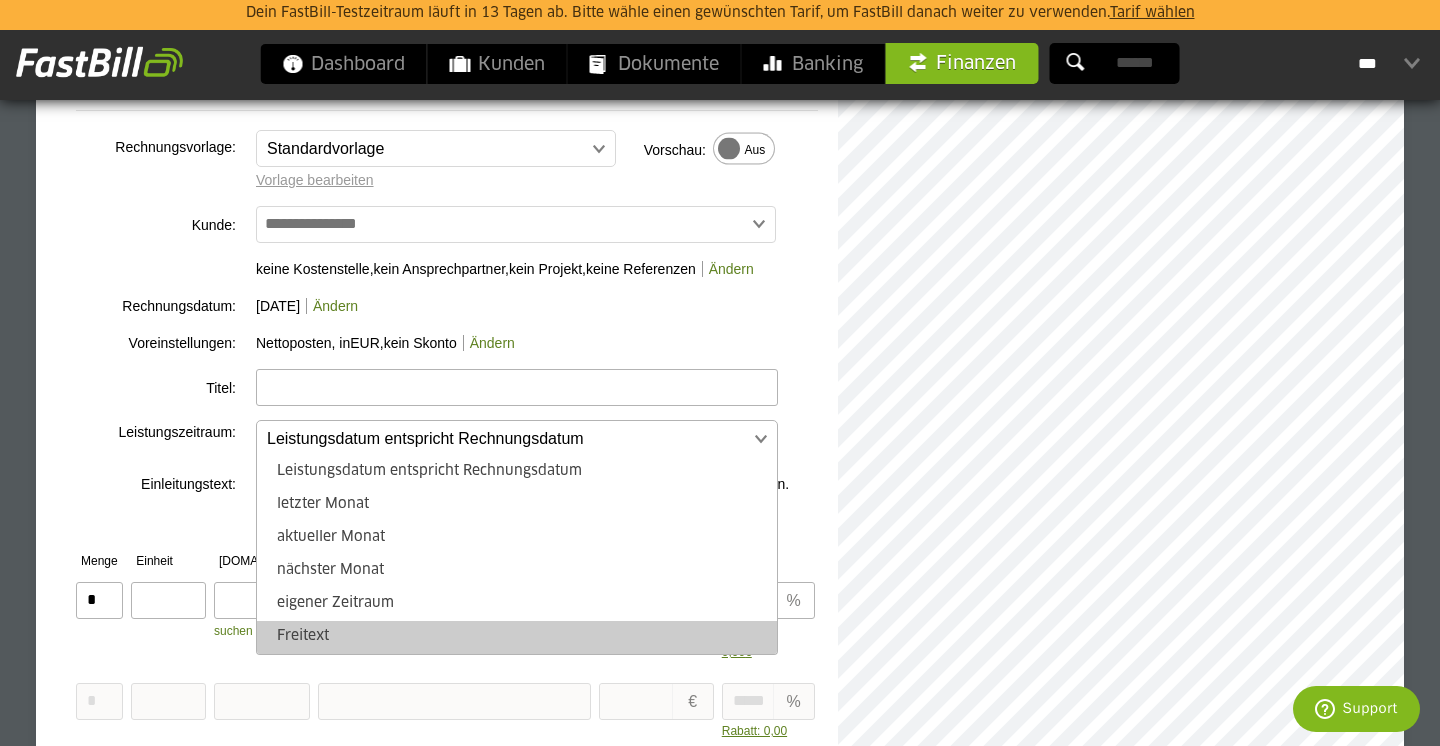 click on "Freitext" at bounding box center (517, 637) 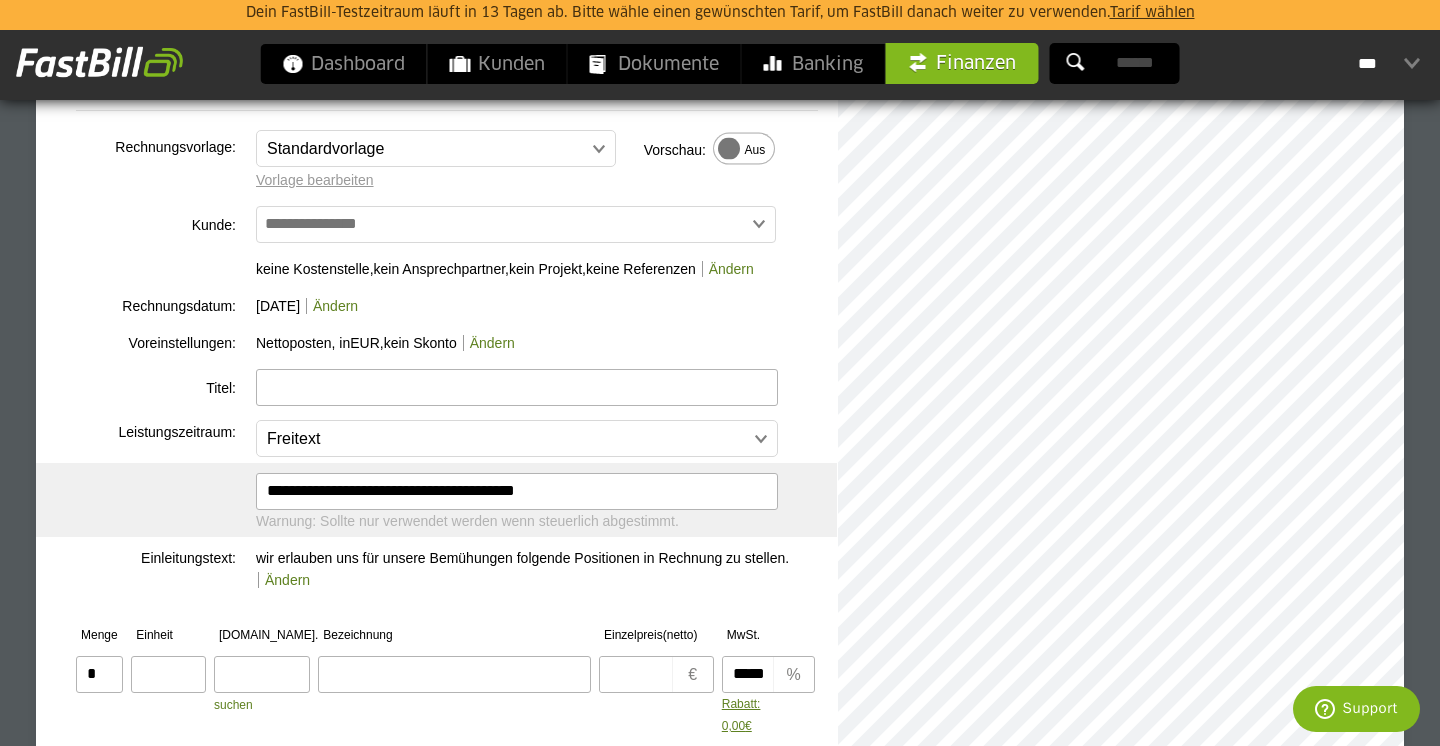 click on "**********" at bounding box center (546, 500) 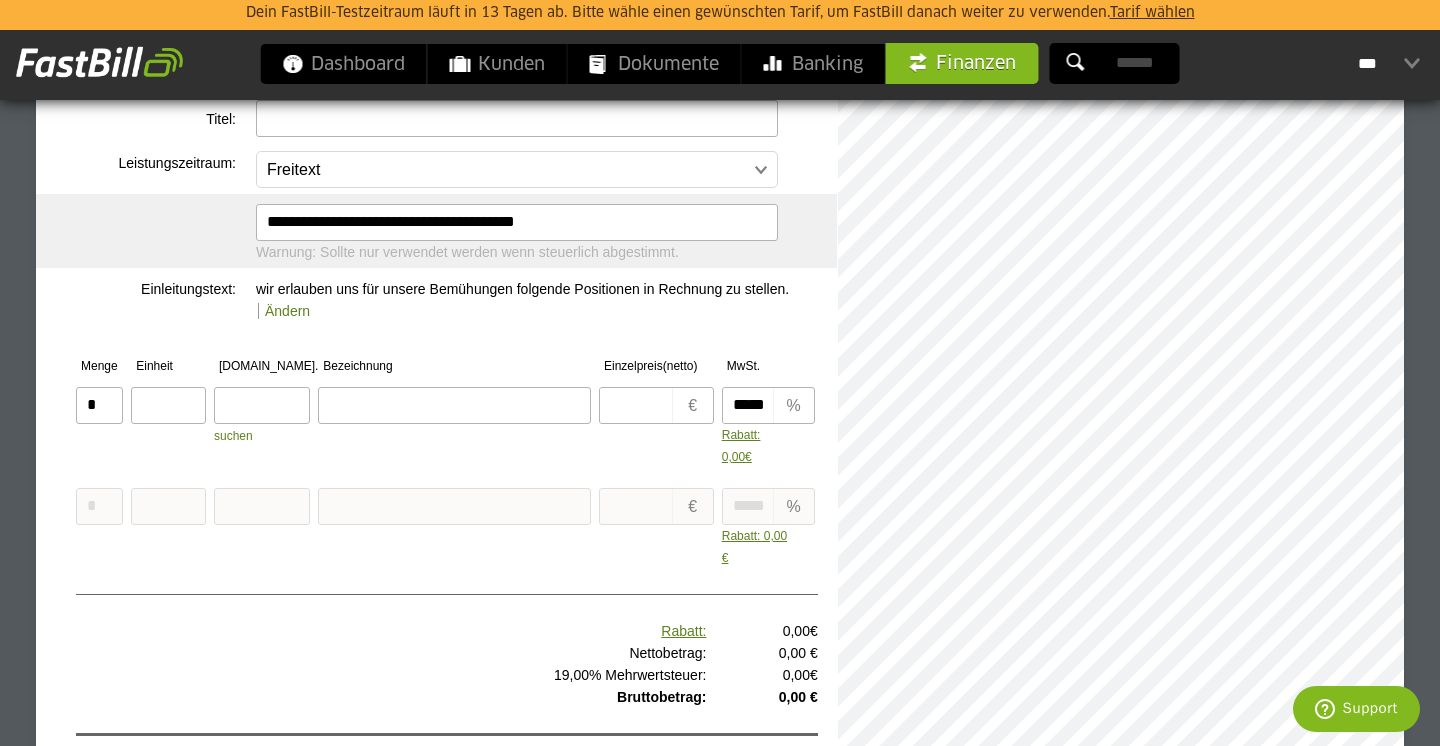 scroll, scrollTop: 484, scrollLeft: 0, axis: vertical 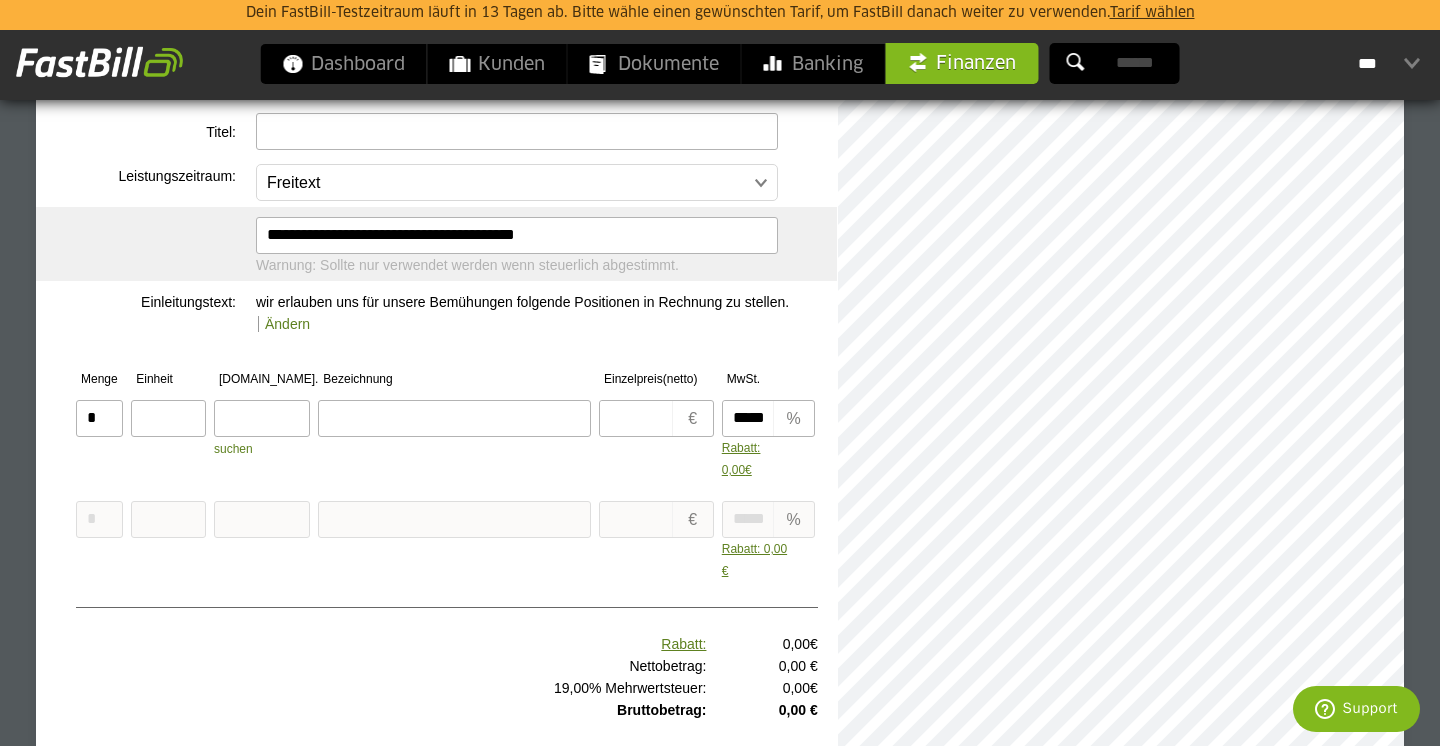 click on "wir erlauben uns für unsere Bemühungen folgende Positionen in Rechnung zu stellen." at bounding box center (522, 302) 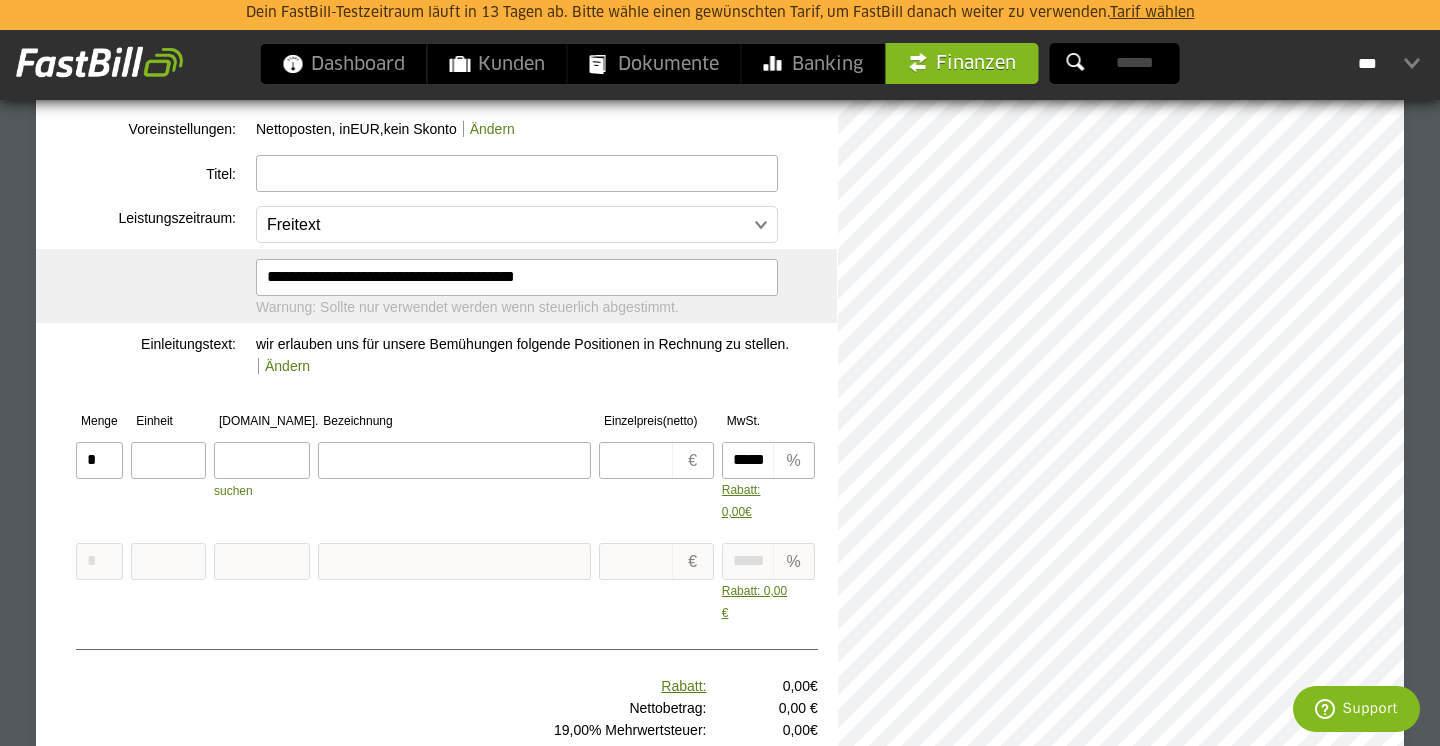 scroll, scrollTop: 442, scrollLeft: 0, axis: vertical 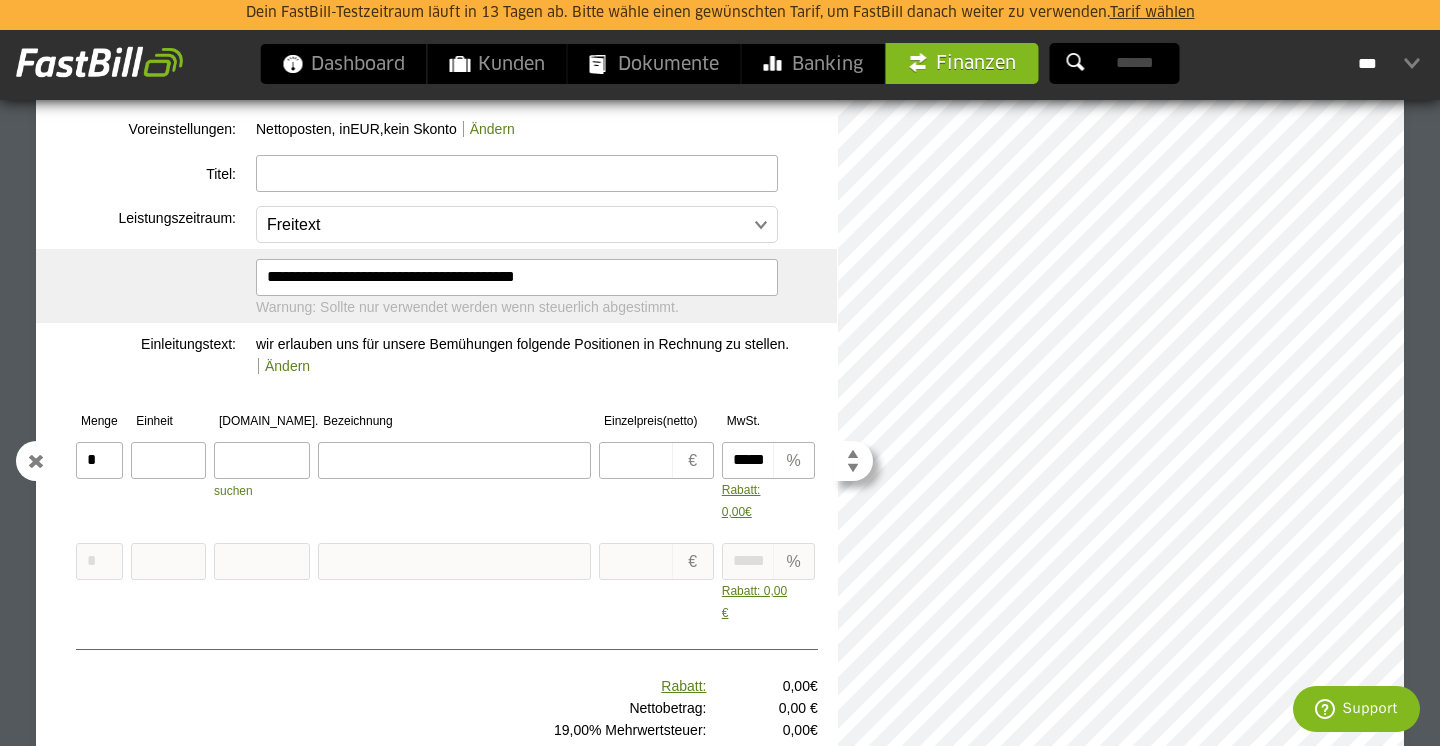 click at bounding box center [168, 460] 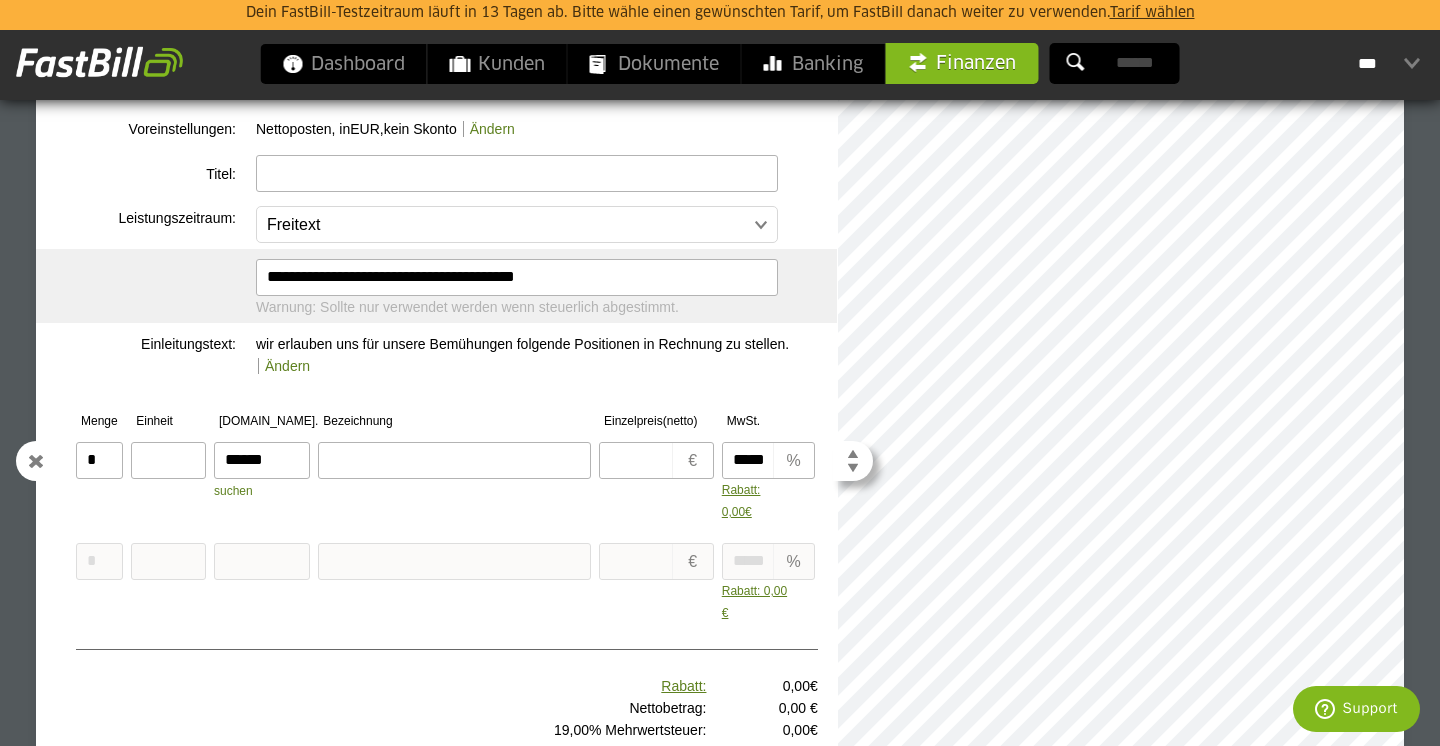 type on "******" 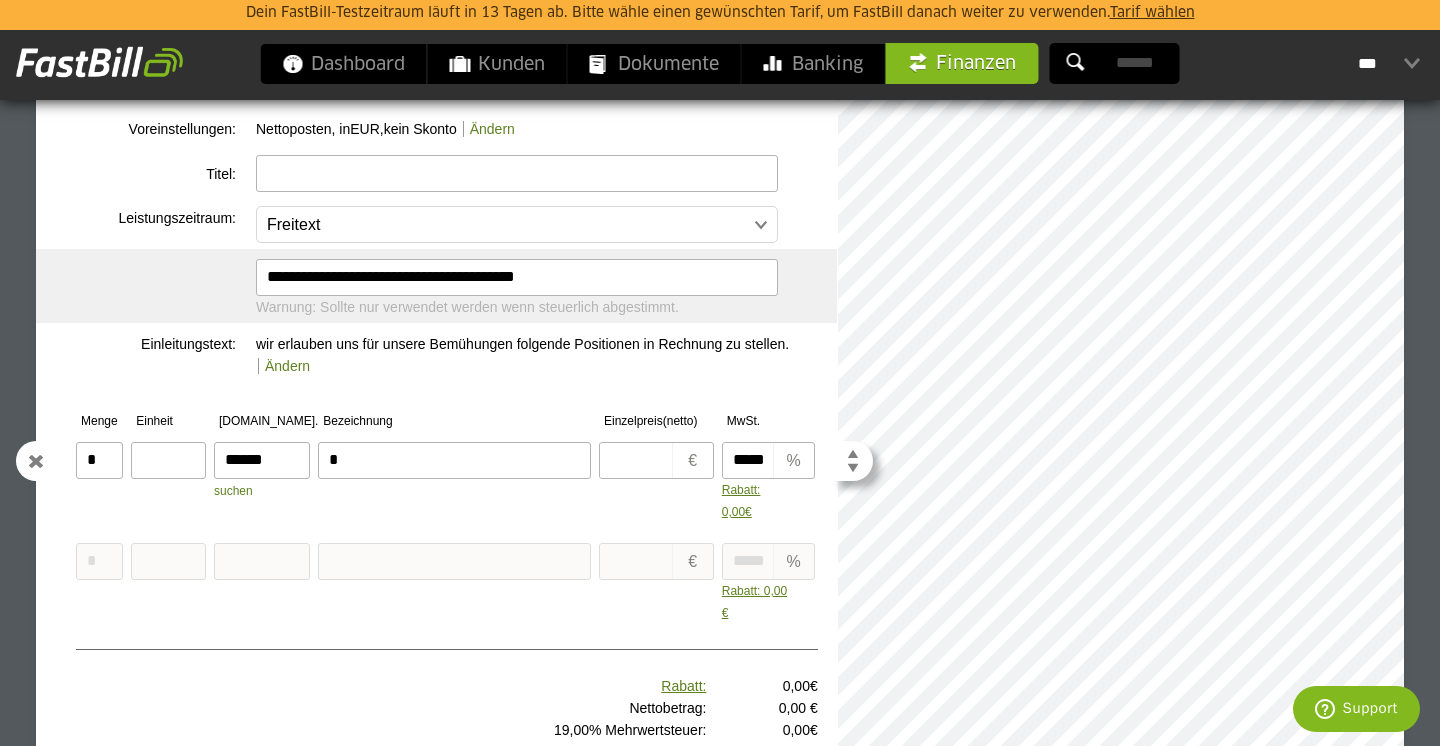type on "*" 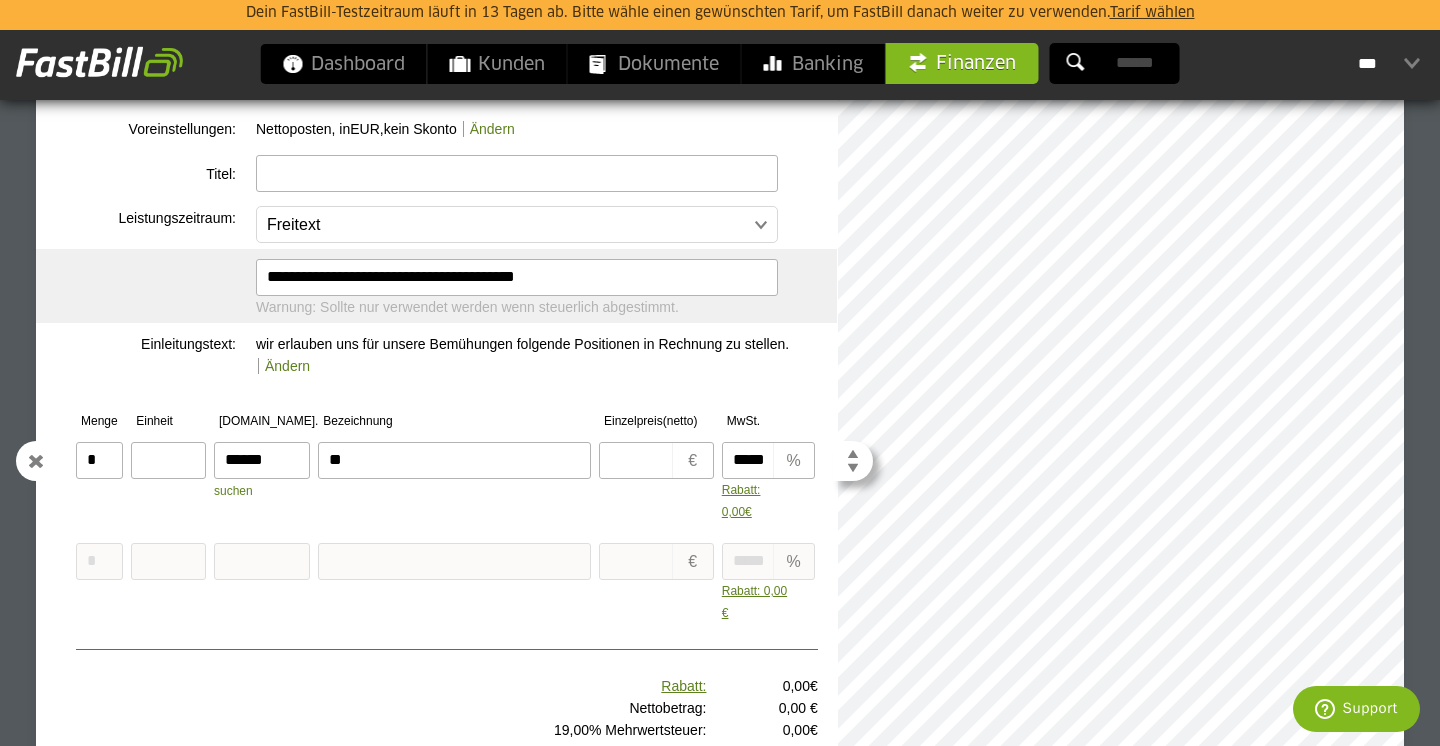 type on "**" 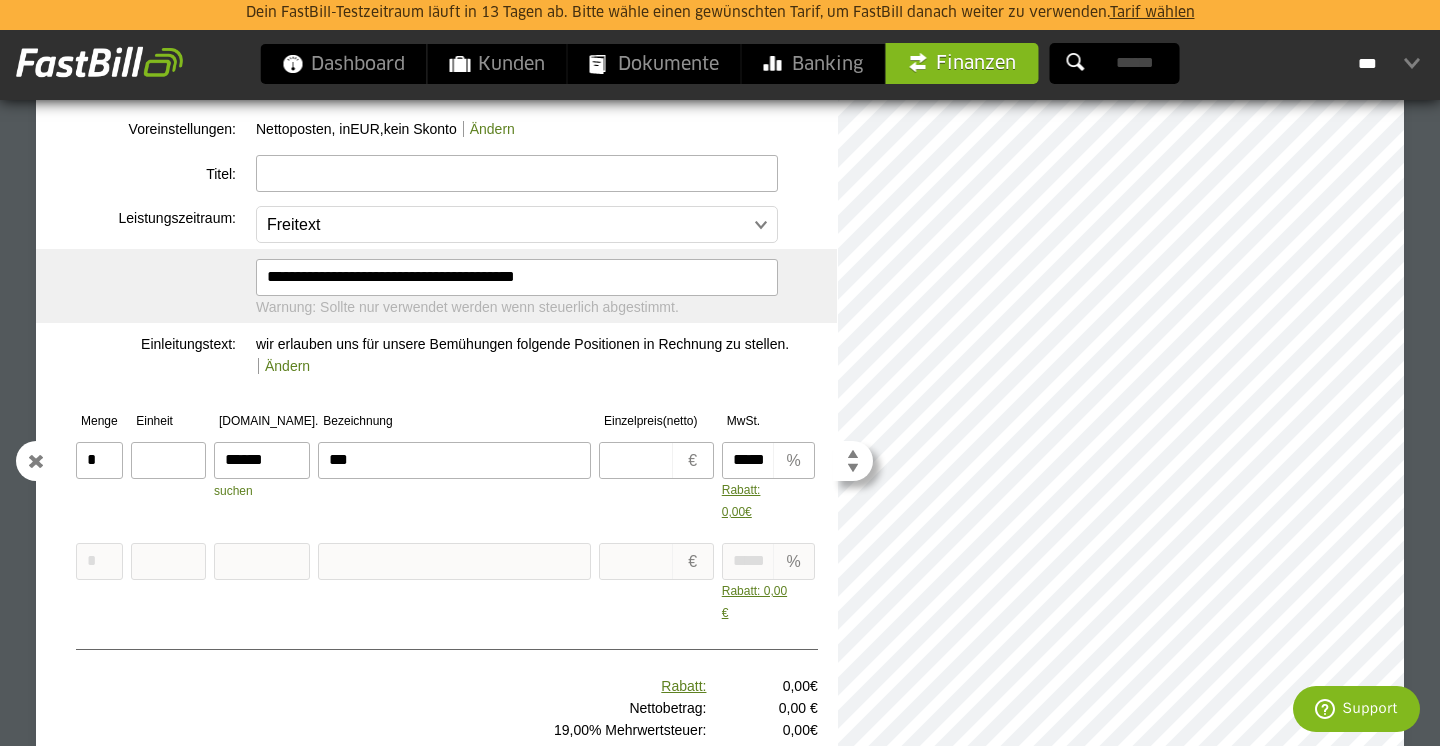 type on "***" 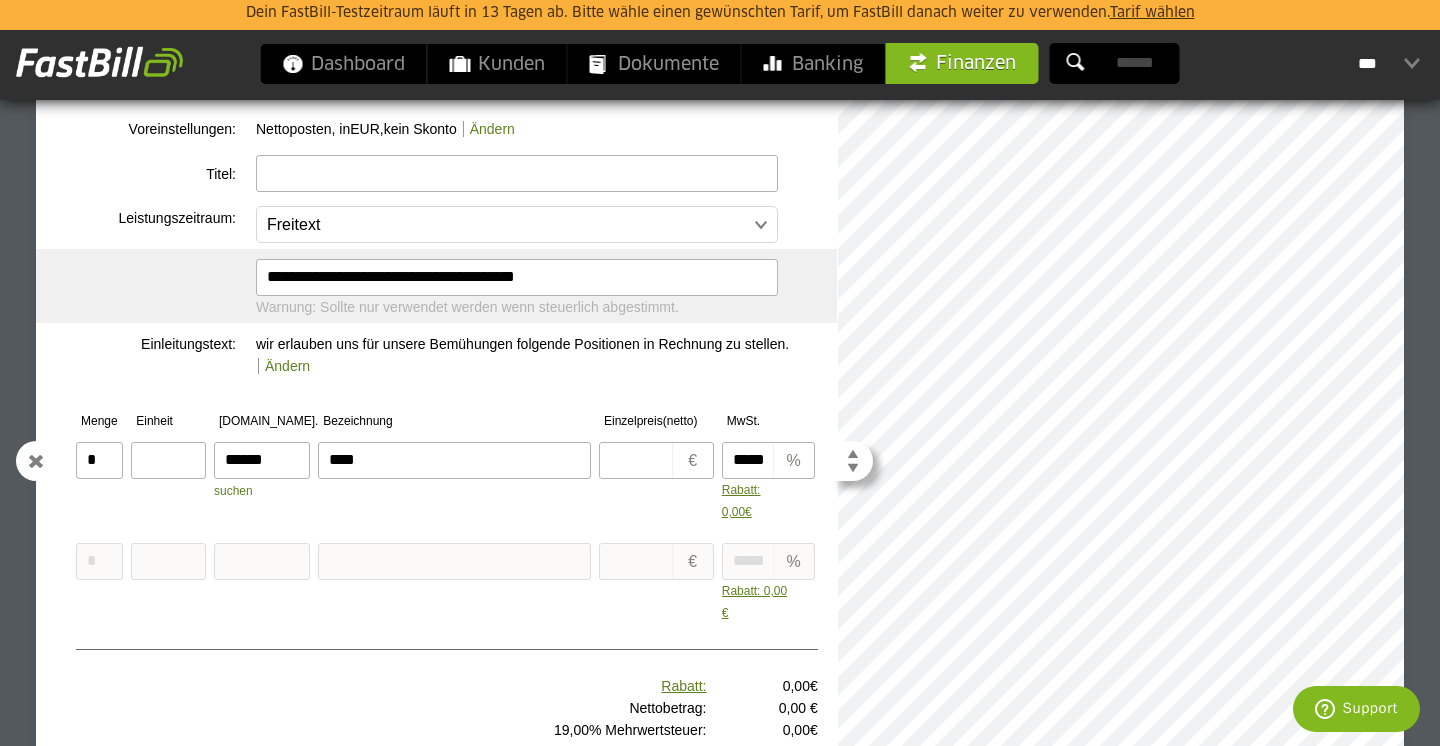 type on "****" 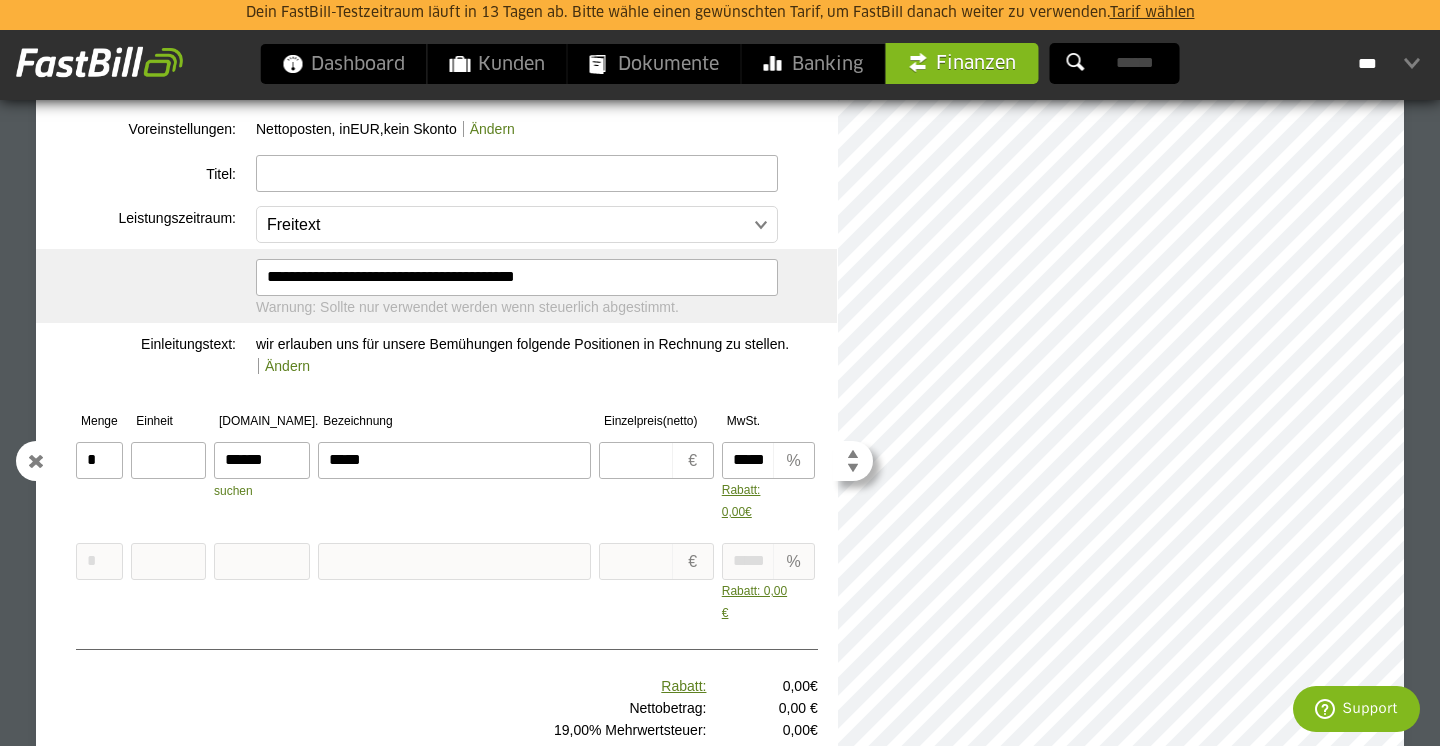 type on "*****" 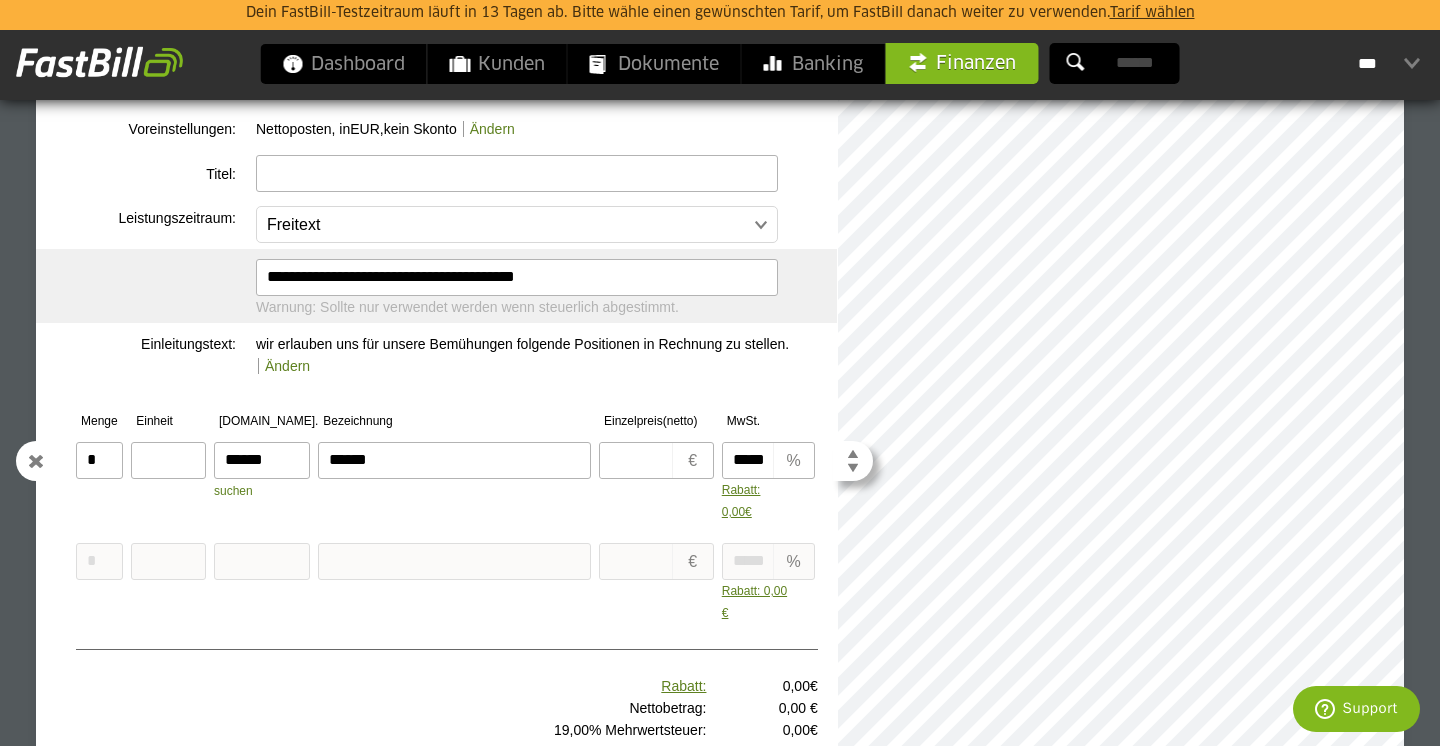 type on "******" 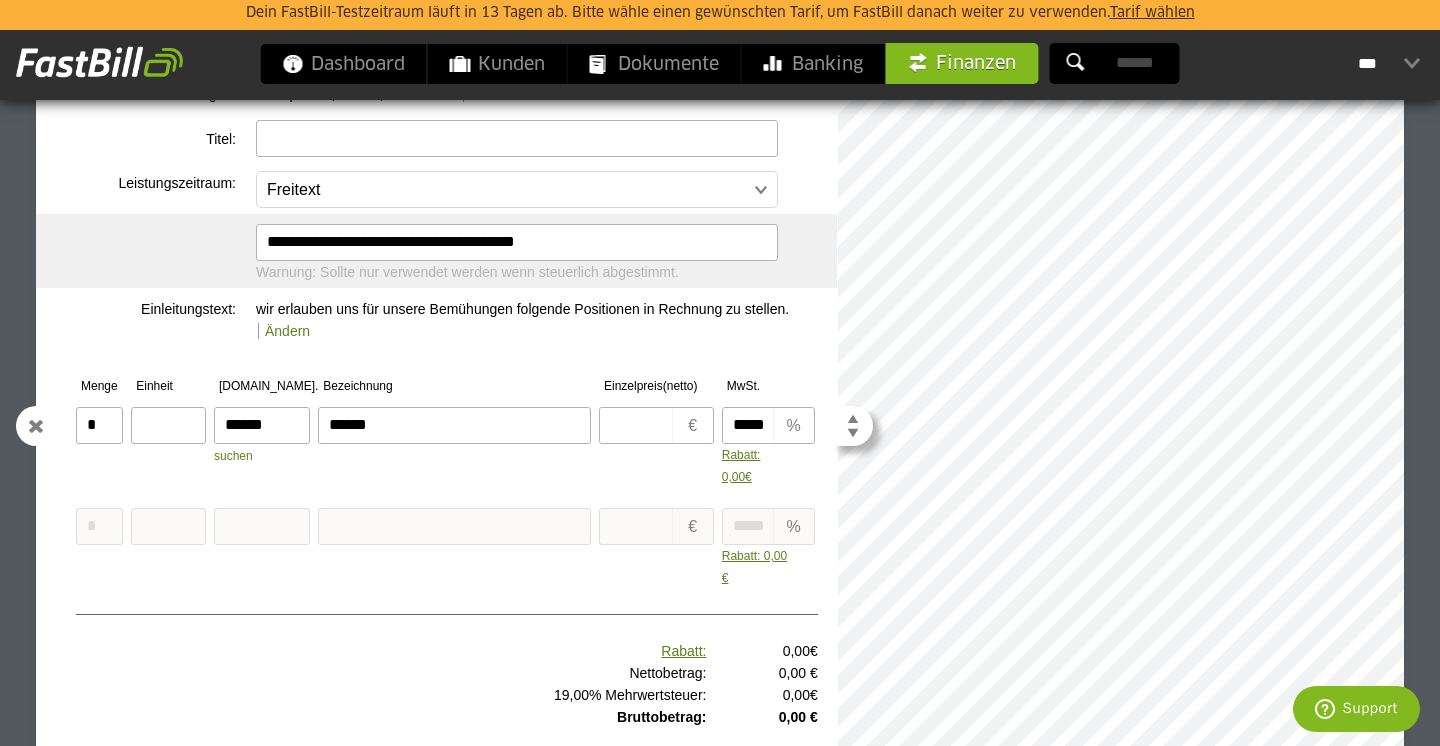 scroll, scrollTop: 479, scrollLeft: 0, axis: vertical 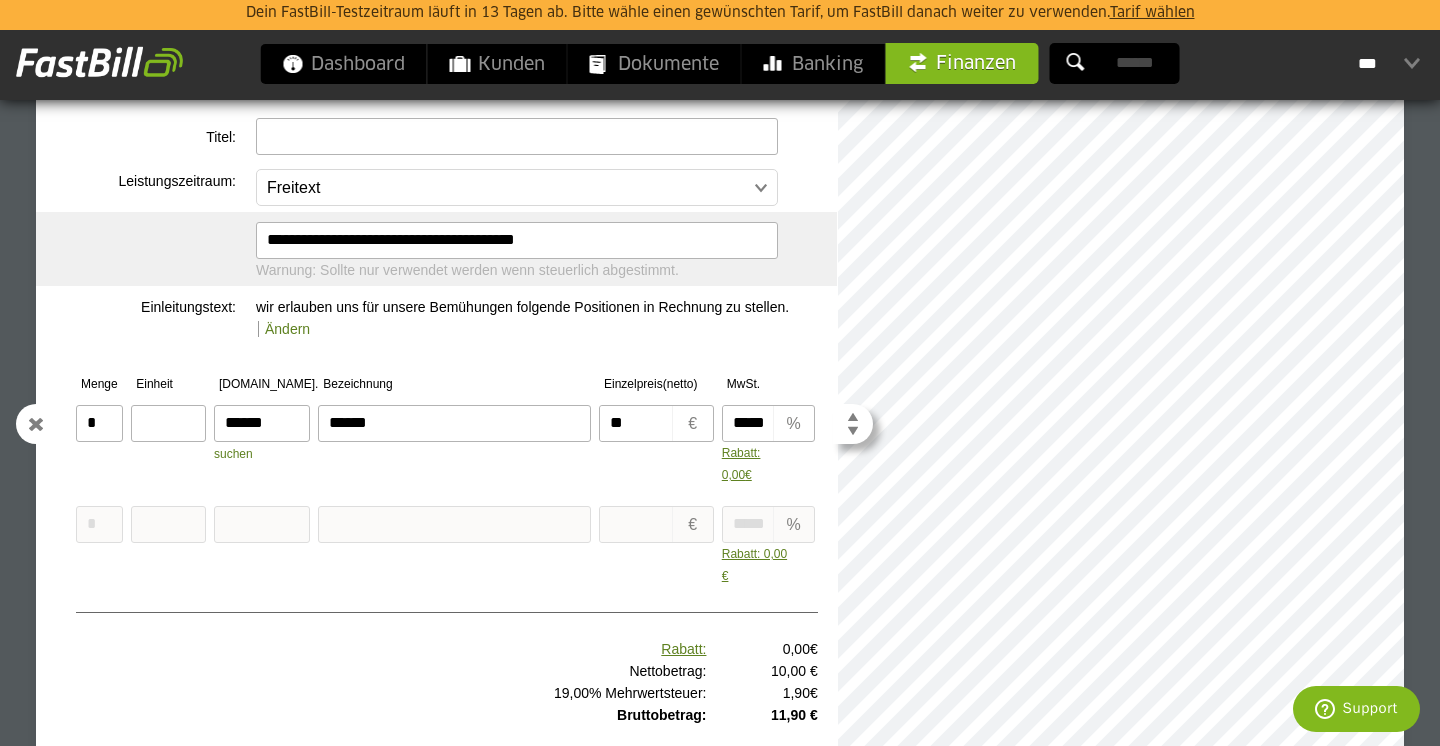 type on "**" 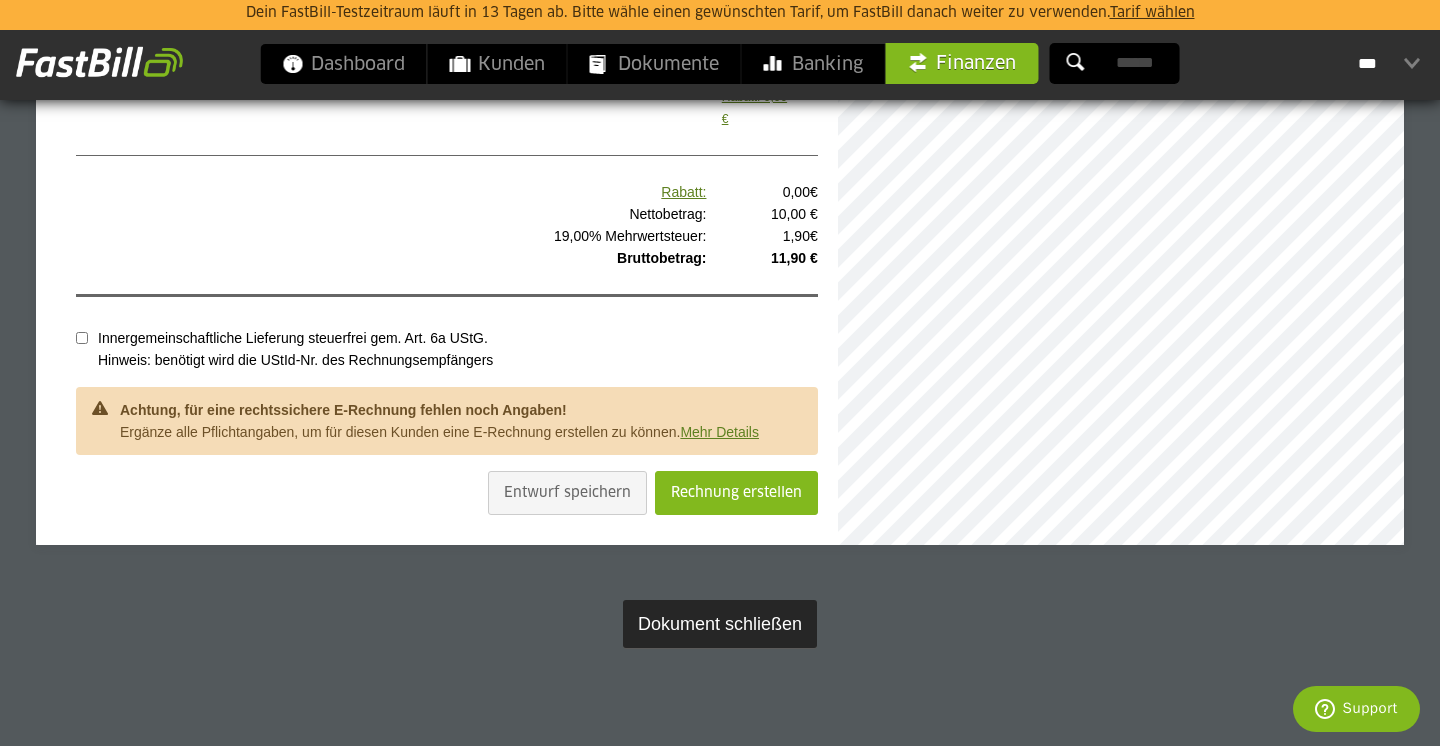 scroll, scrollTop: 948, scrollLeft: 0, axis: vertical 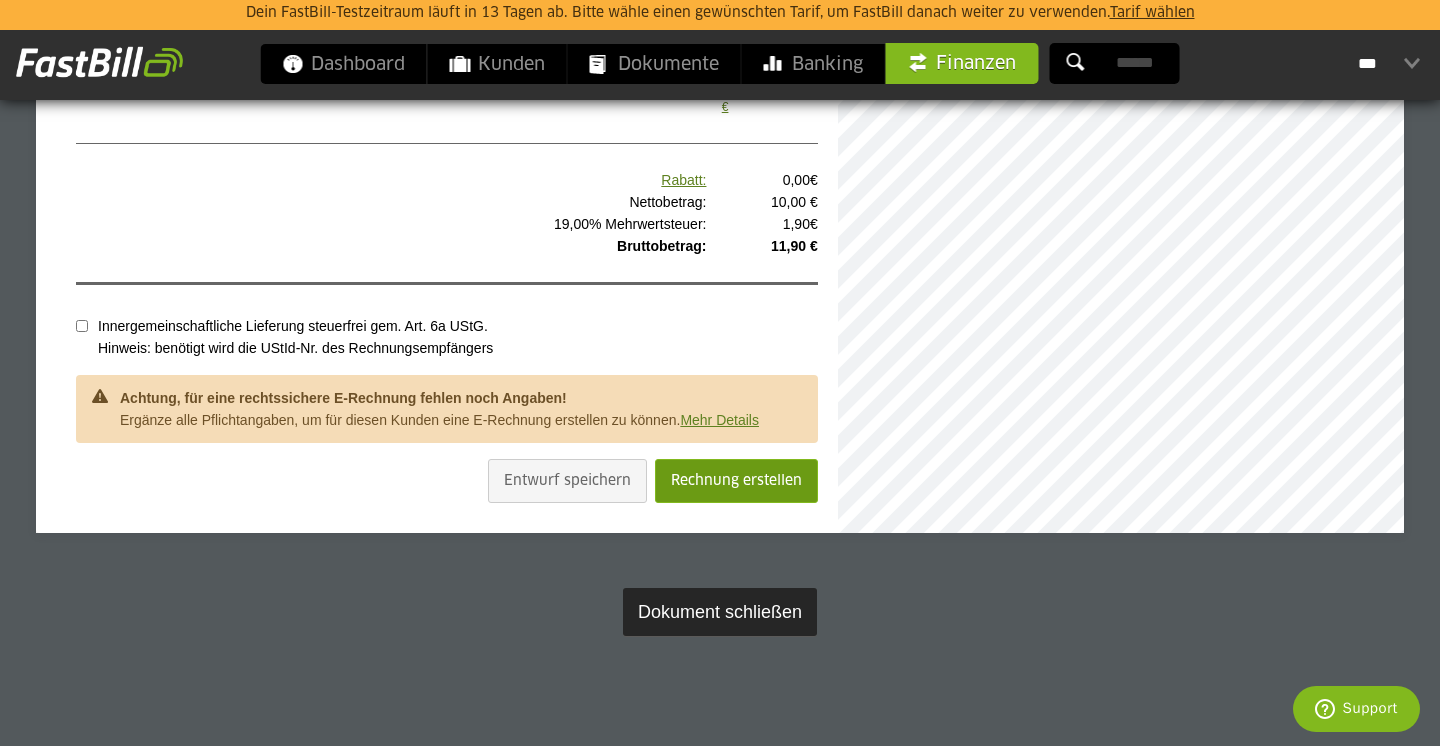 click on "Rechnung erstellen" at bounding box center (736, 481) 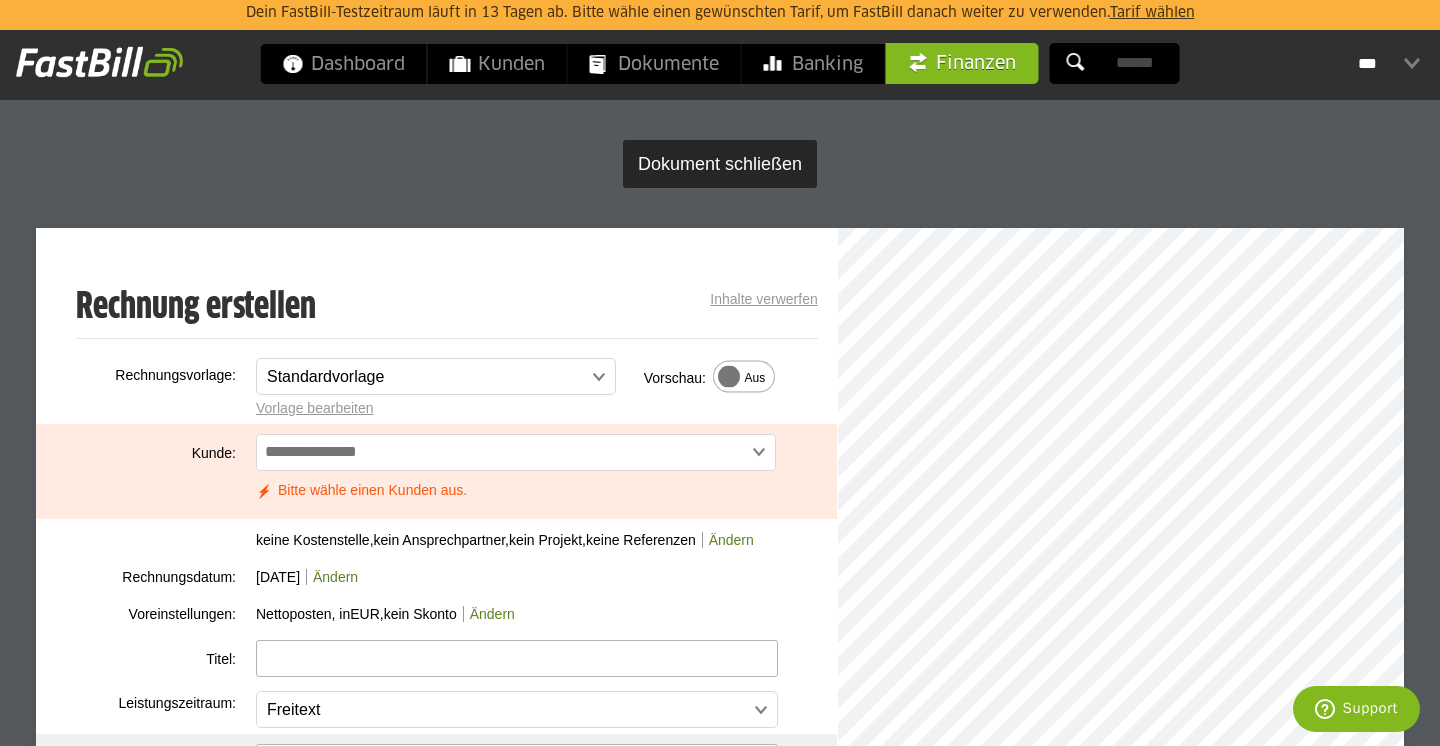 scroll, scrollTop: 0, scrollLeft: 0, axis: both 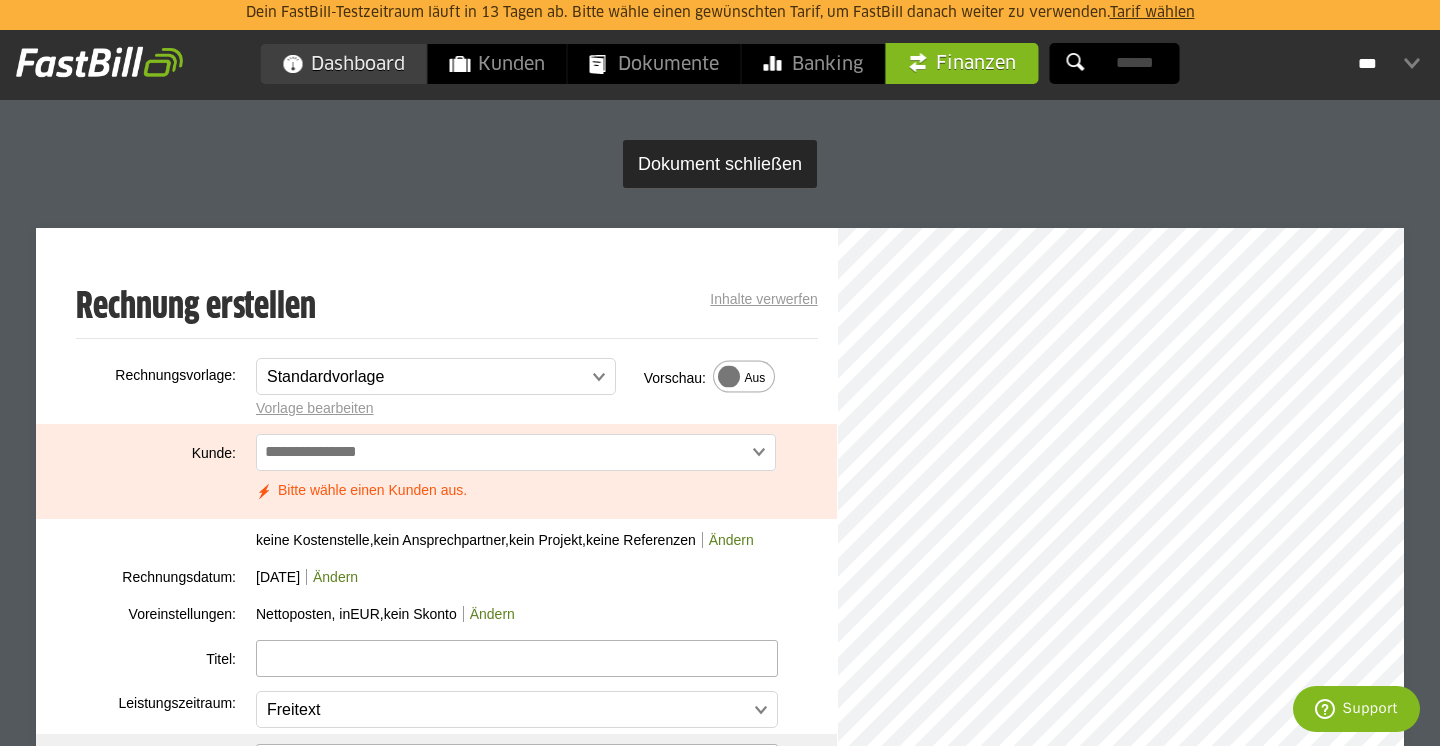 click on "Dashboard" at bounding box center [344, 64] 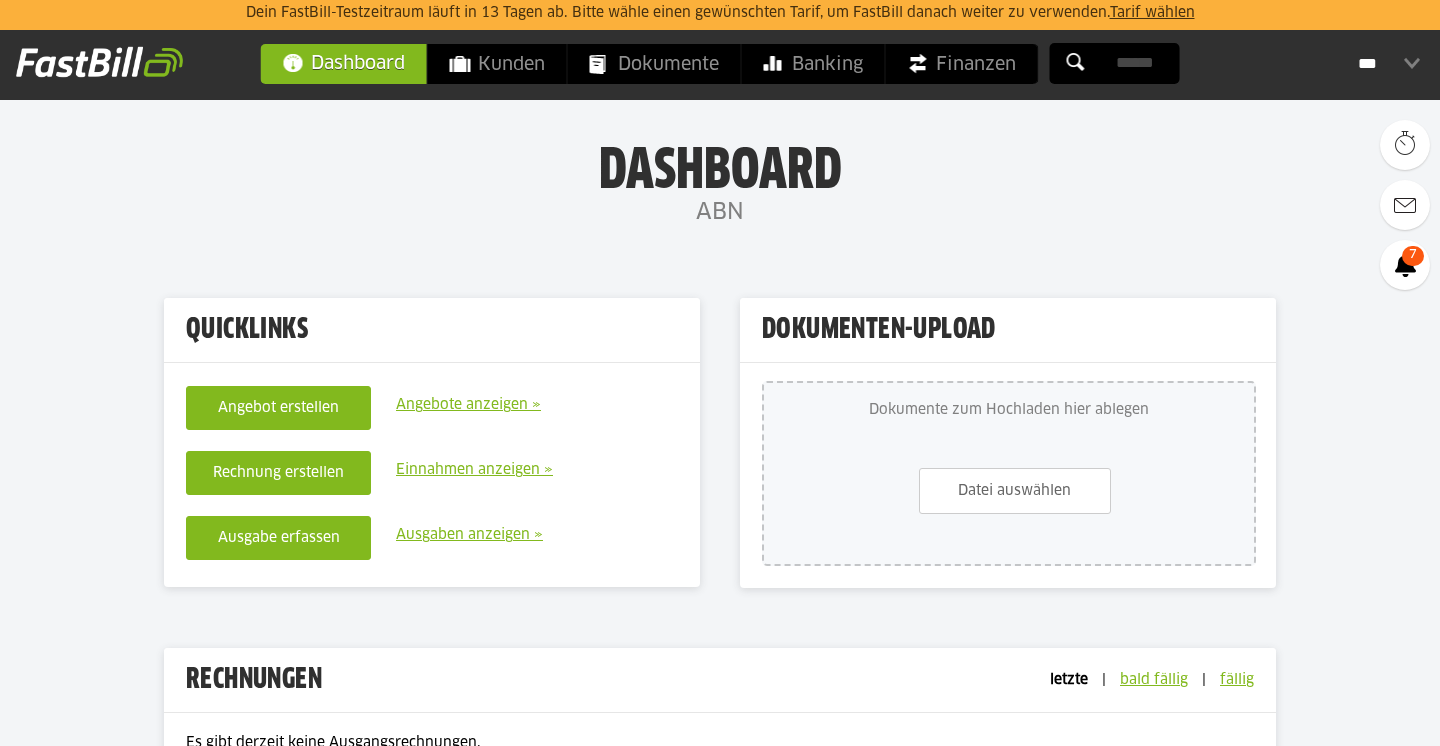 scroll, scrollTop: 0, scrollLeft: 0, axis: both 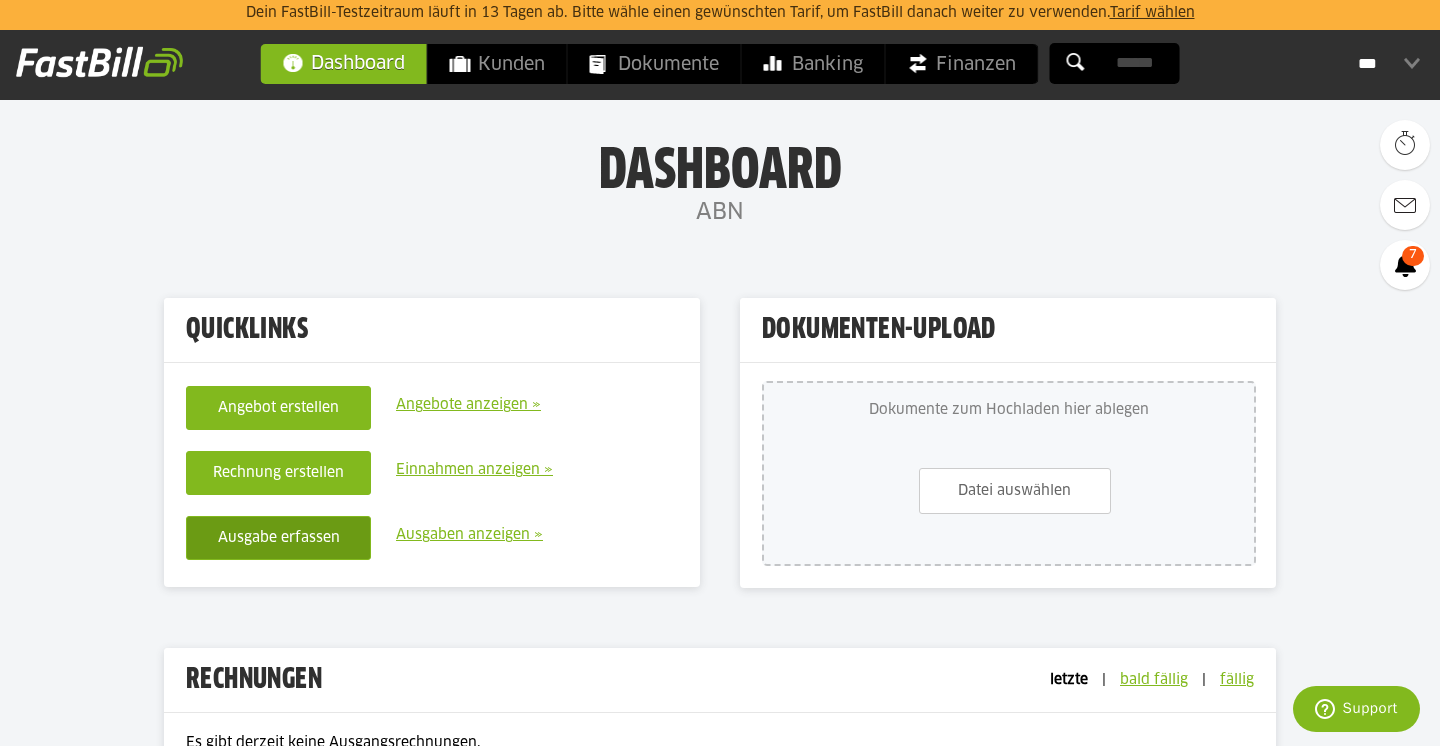 click on "Ausgabe erfassen" at bounding box center (278, 538) 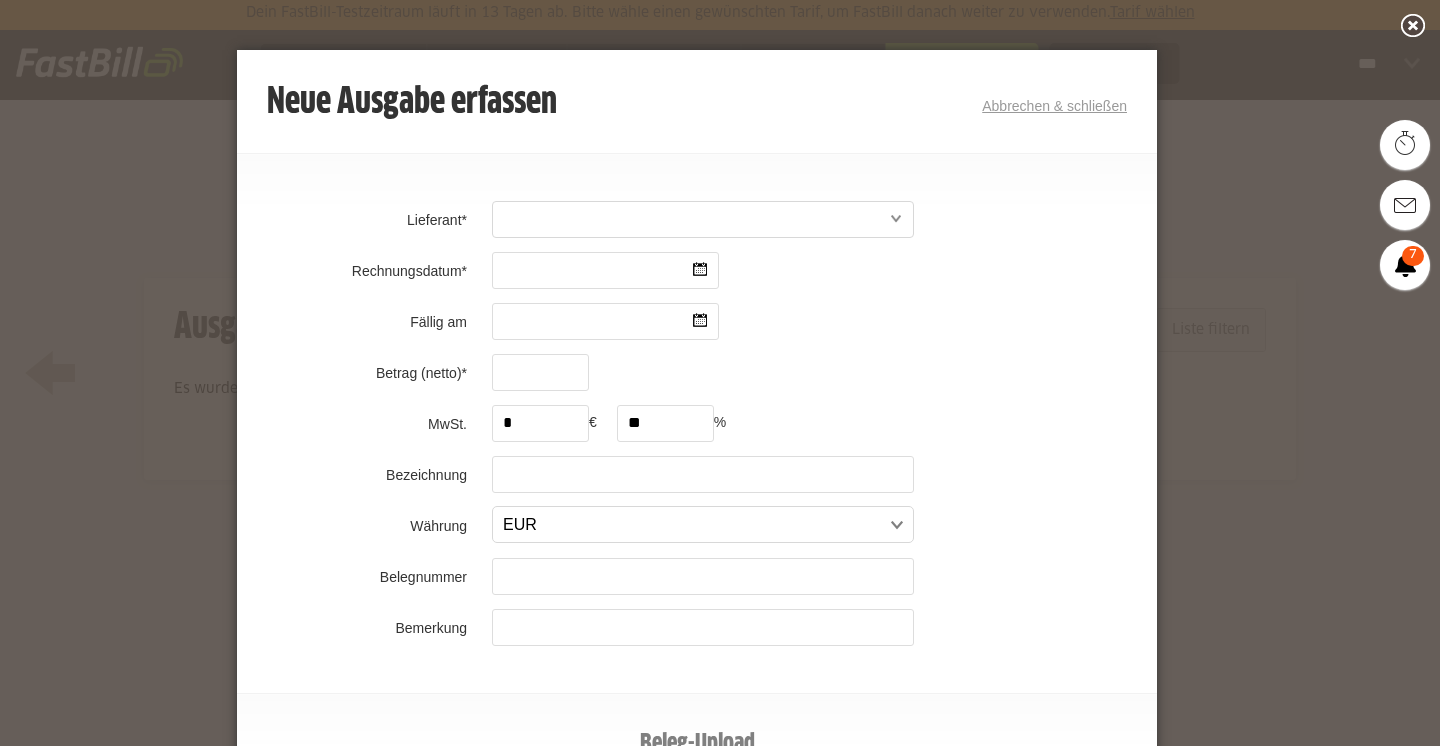 scroll, scrollTop: 0, scrollLeft: 0, axis: both 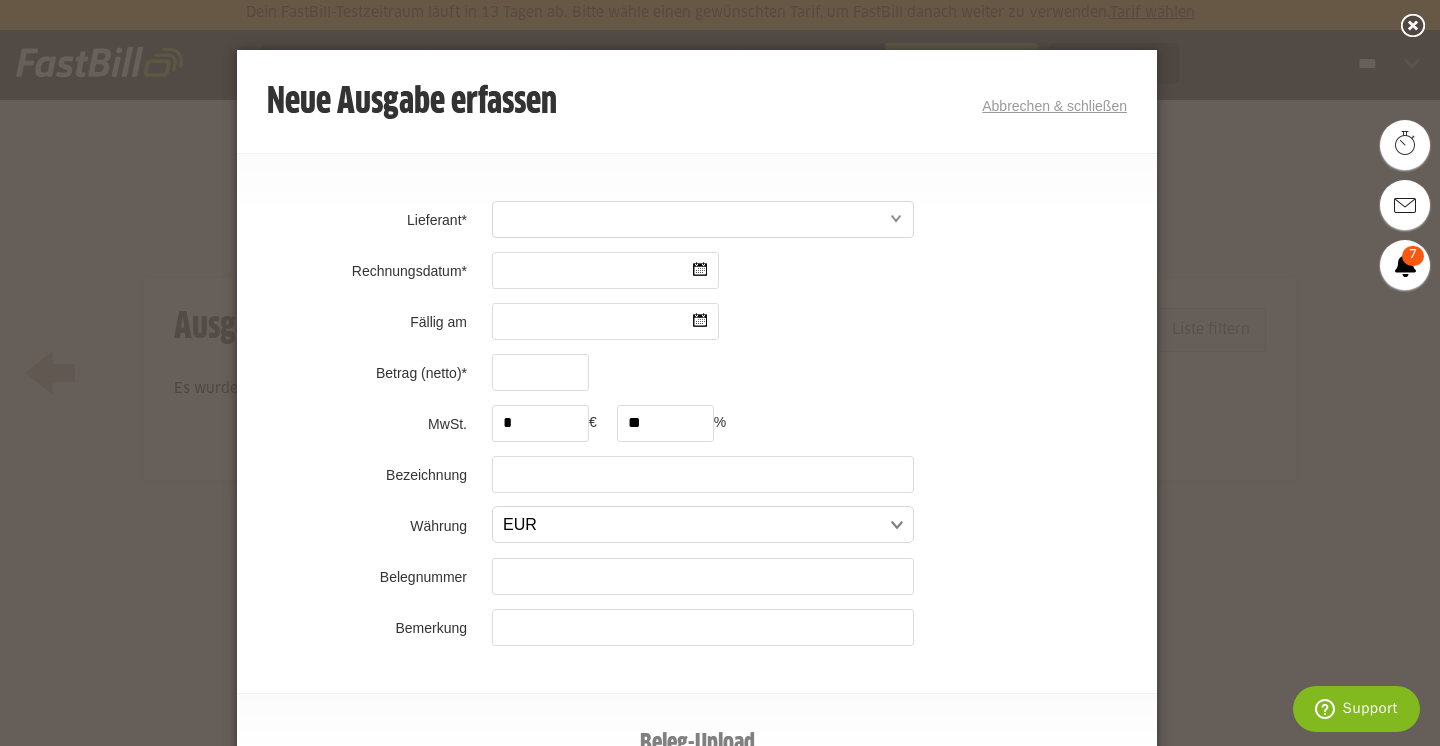 click at bounding box center [896, 219] 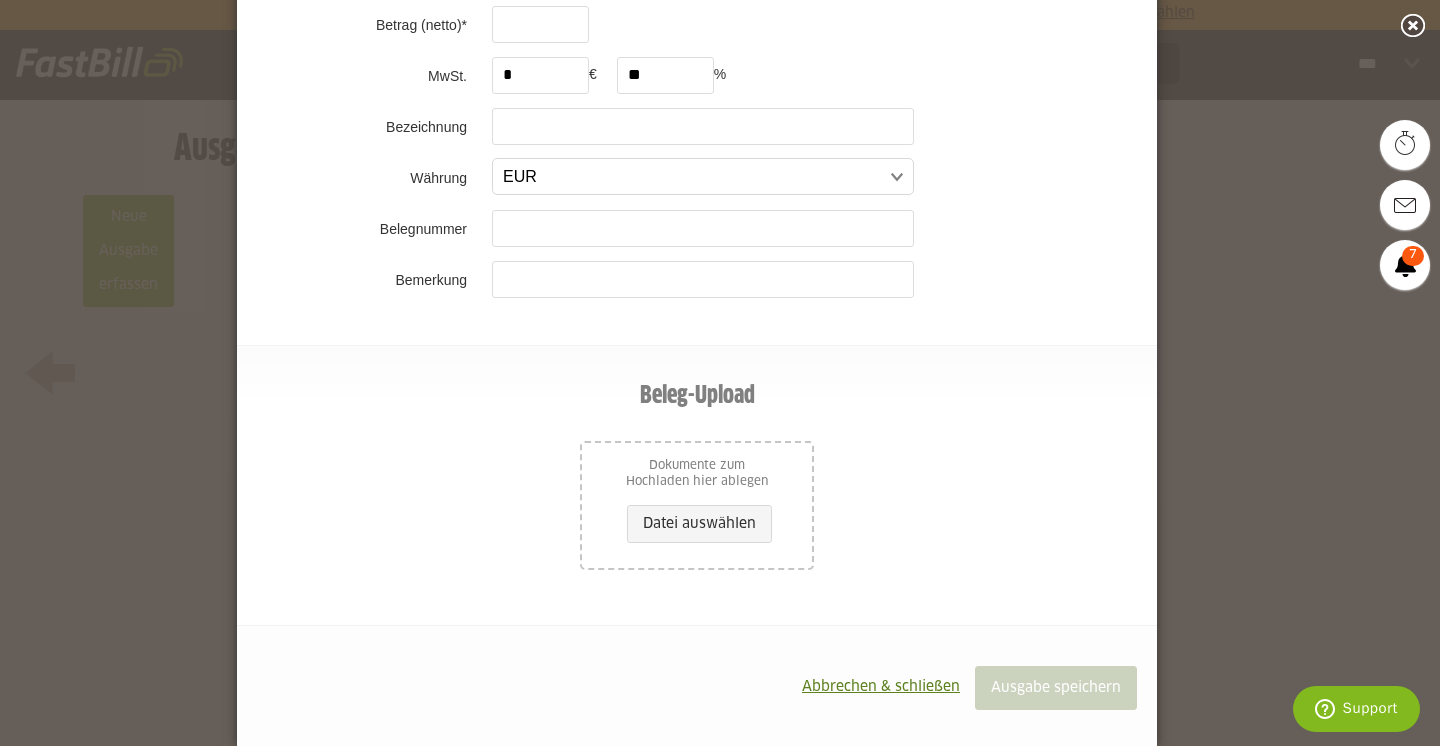 scroll, scrollTop: 337, scrollLeft: 0, axis: vertical 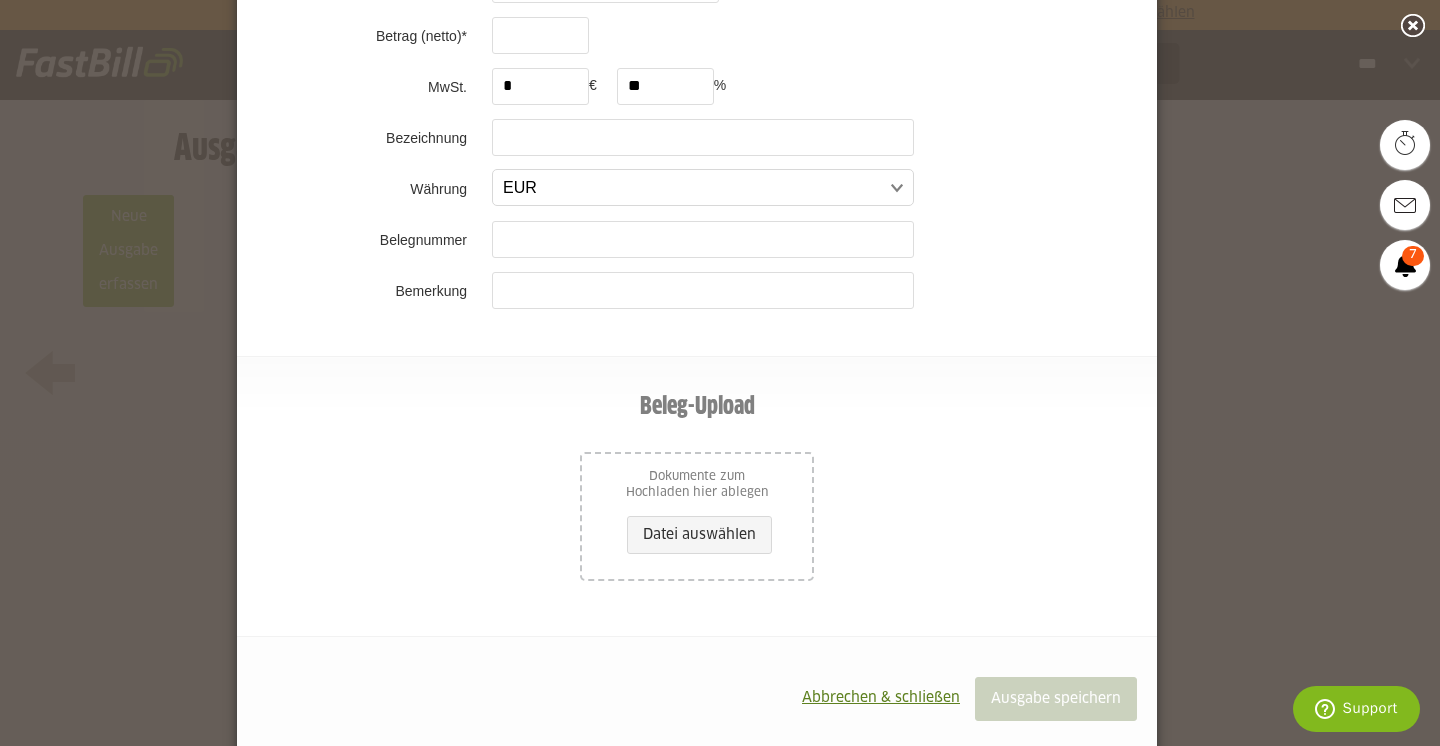 click on "Abbrechen & schließen" at bounding box center [881, 698] 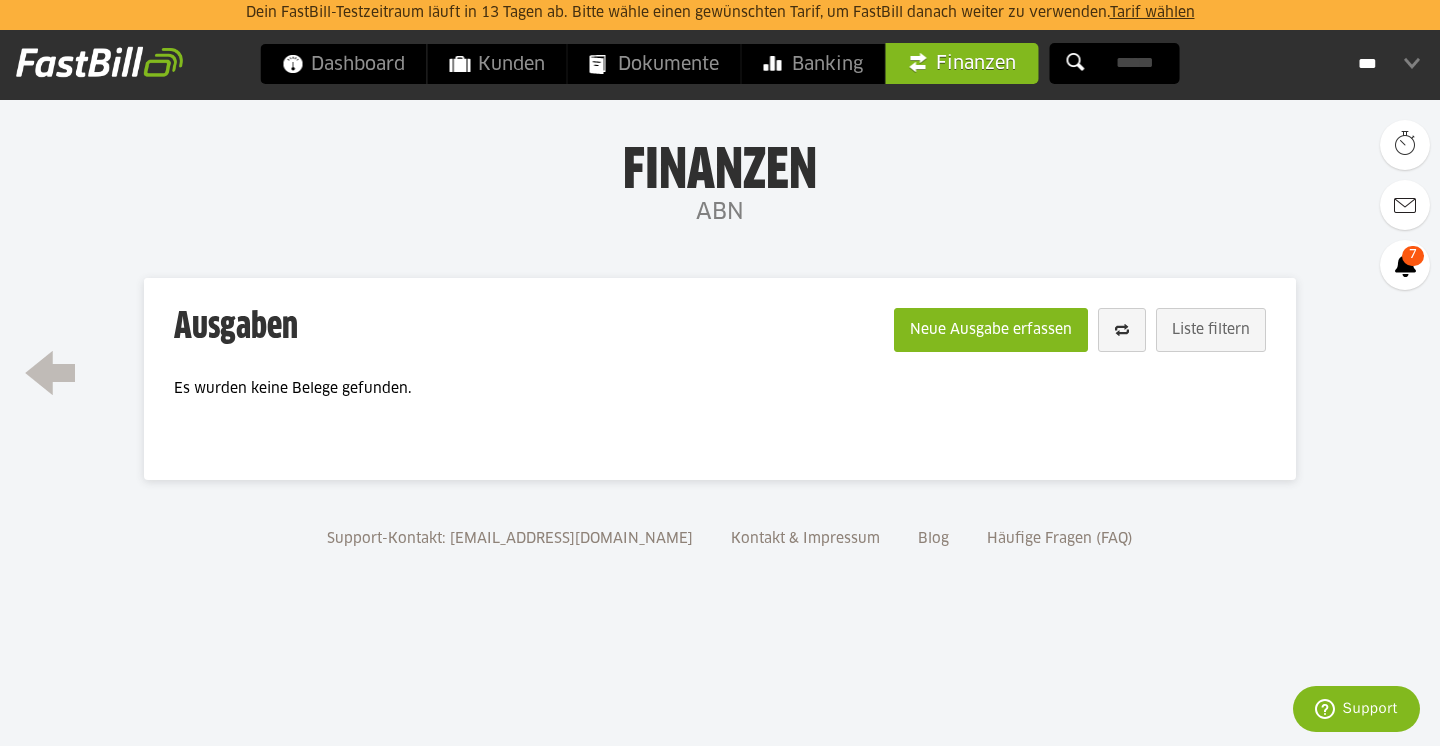 scroll, scrollTop: 0, scrollLeft: 0, axis: both 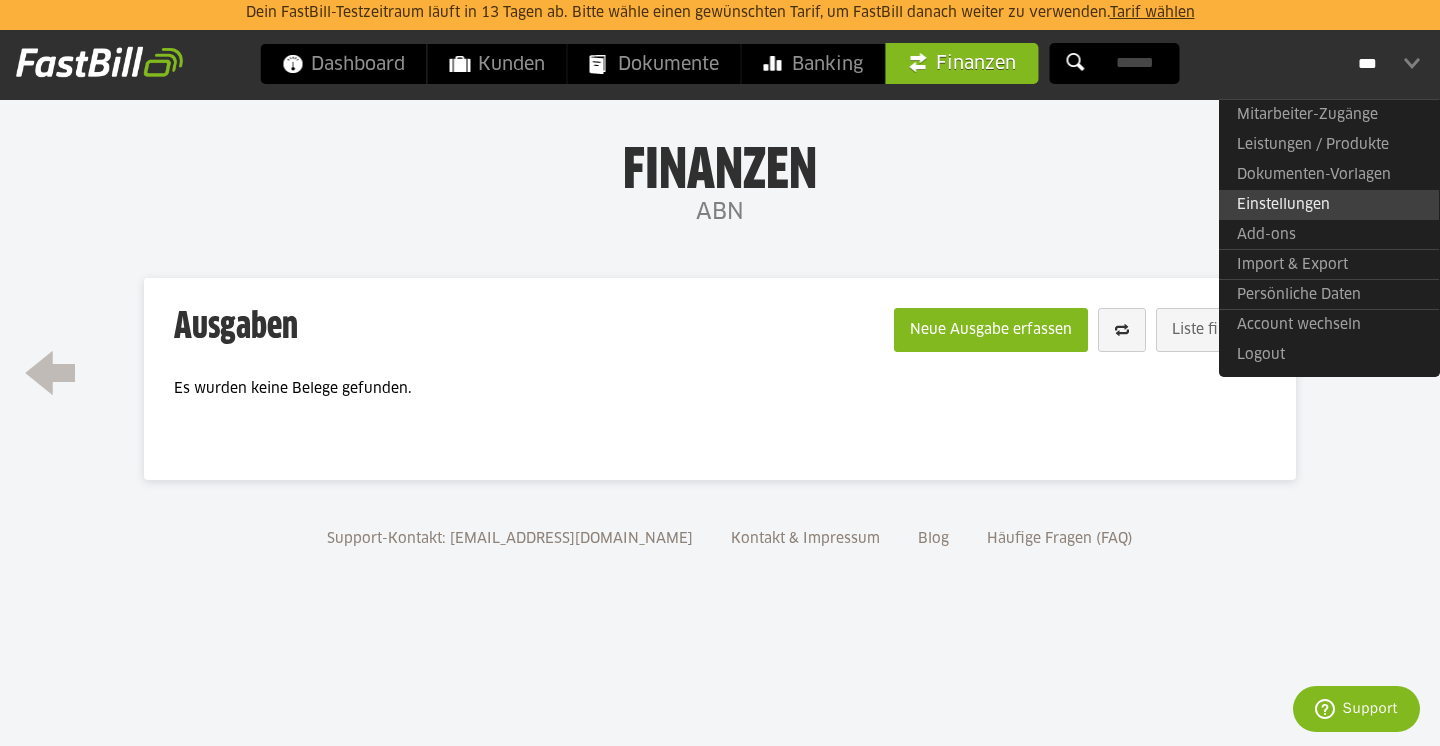 click on "Einstellungen" at bounding box center [1329, 205] 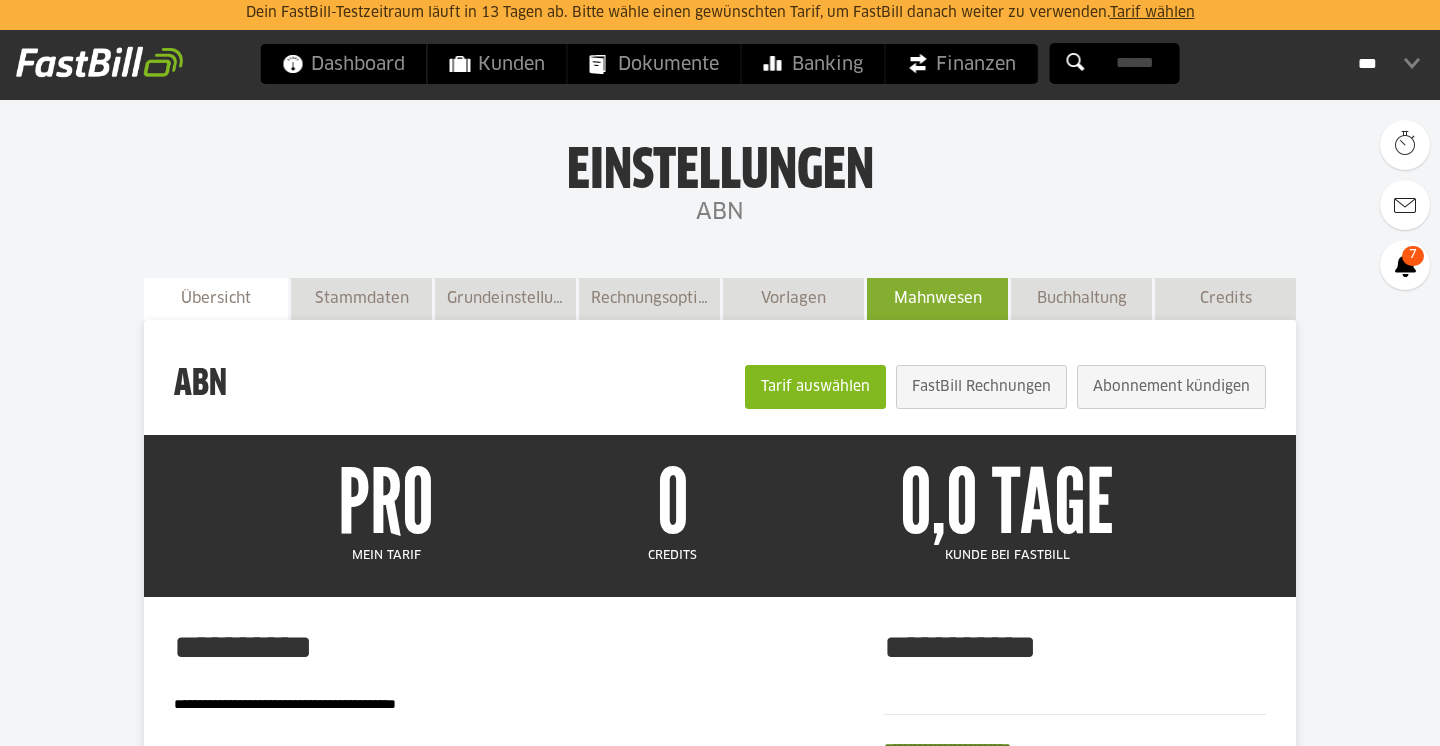 scroll, scrollTop: 0, scrollLeft: 0, axis: both 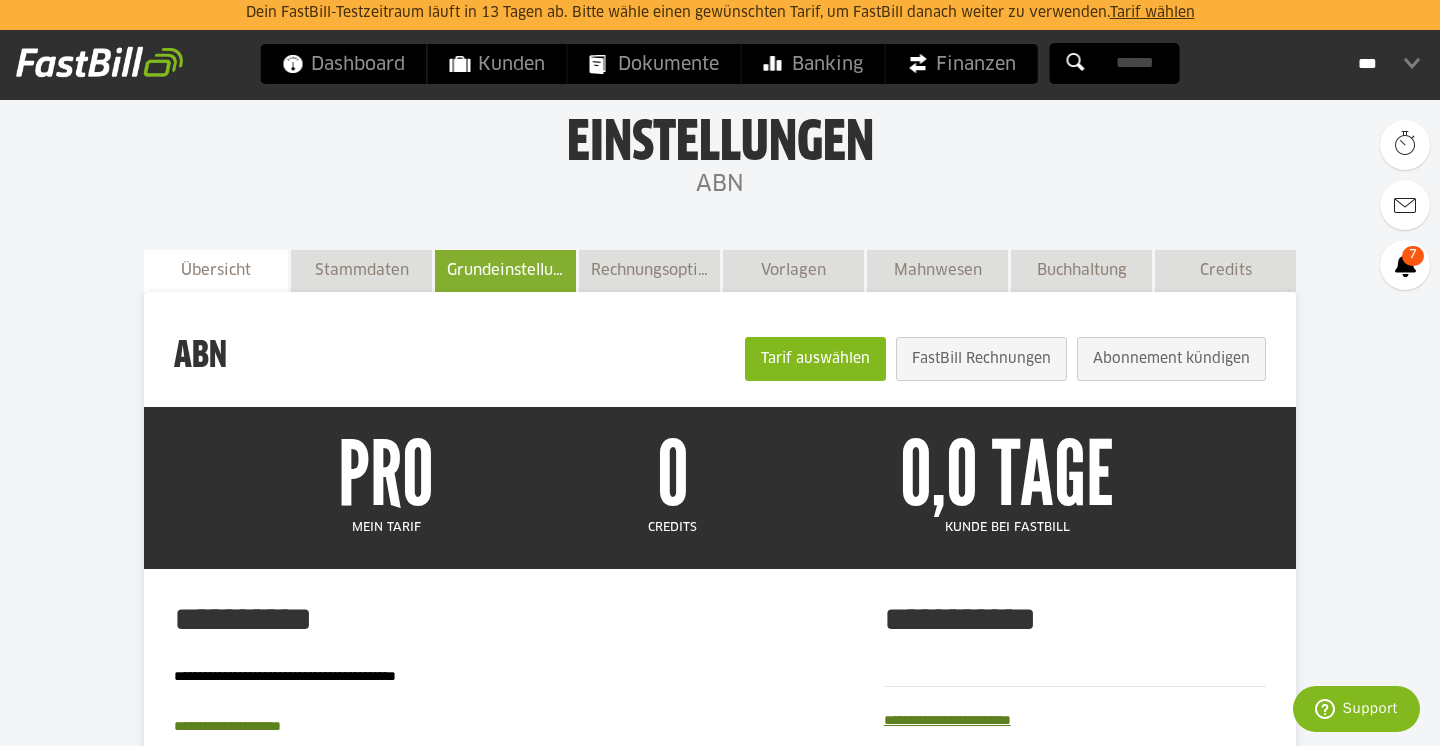 click on "Grundeinstellungen" at bounding box center (505, 270) 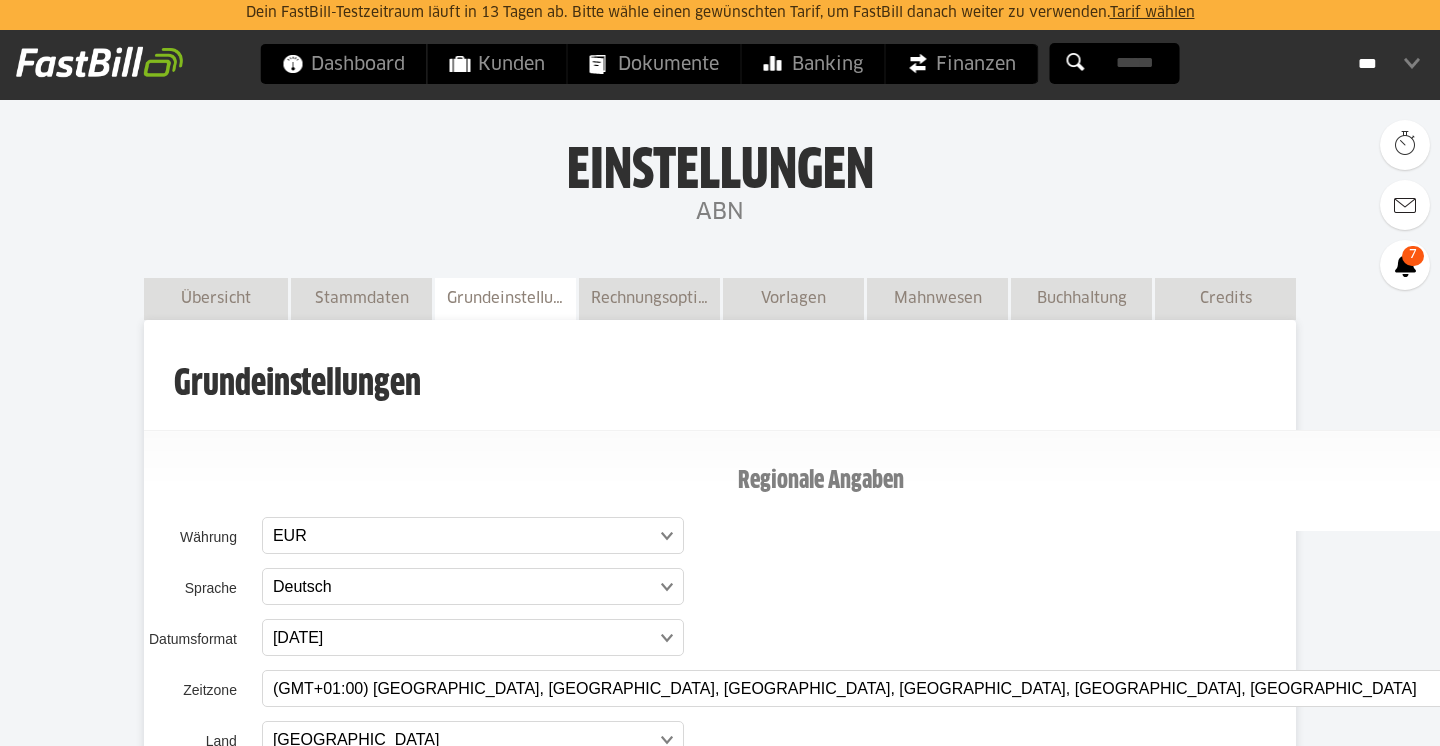 scroll, scrollTop: 0, scrollLeft: 0, axis: both 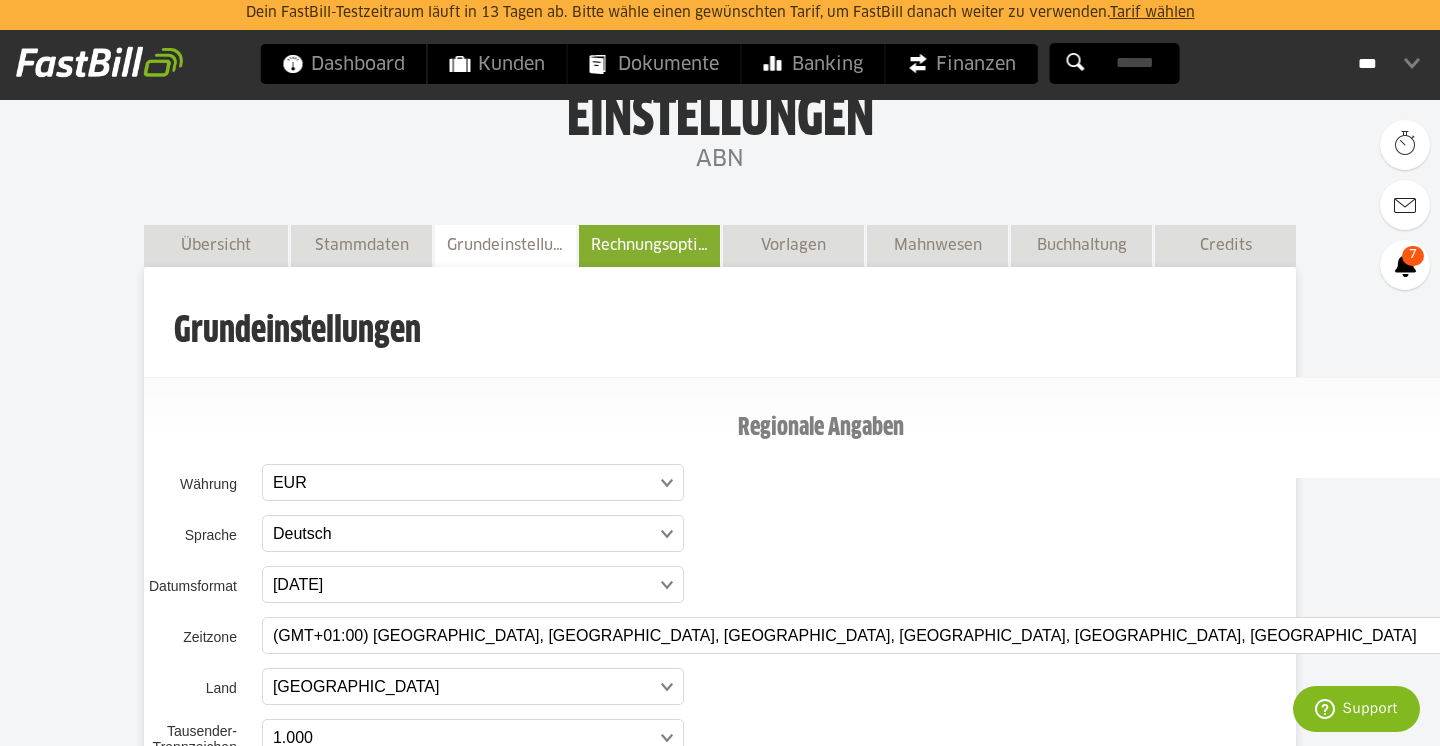 click on "Rechnungsoptionen" at bounding box center (649, 245) 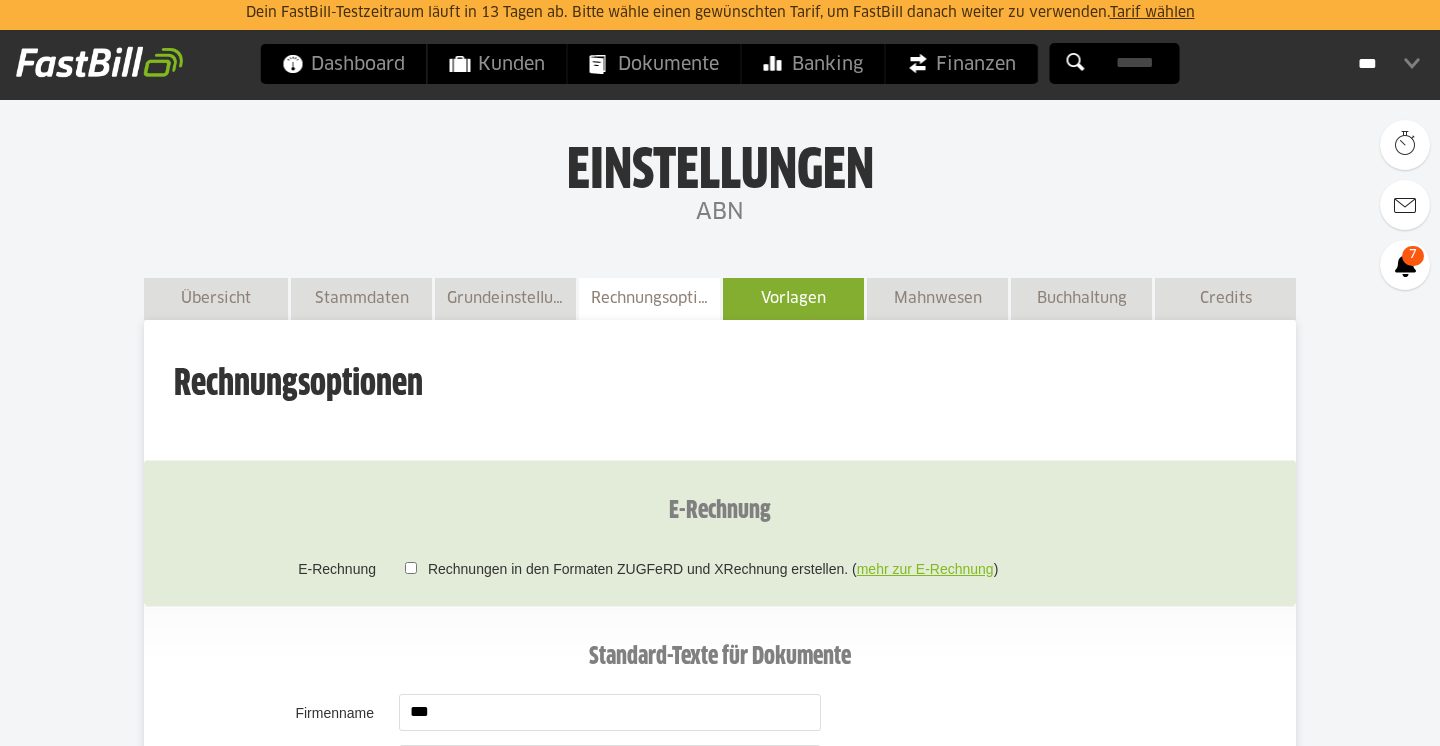 scroll, scrollTop: 0, scrollLeft: 0, axis: both 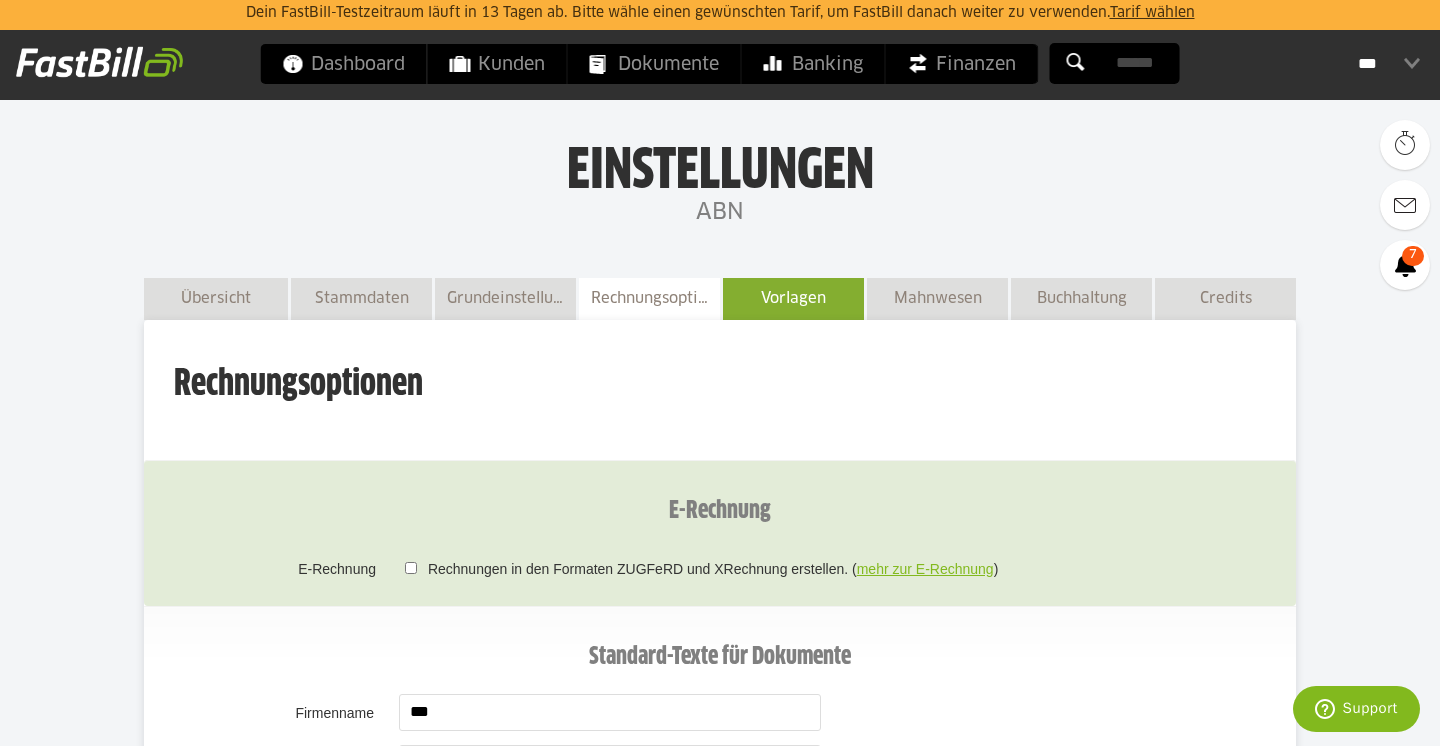 click on "Vorlagen" at bounding box center (793, 298) 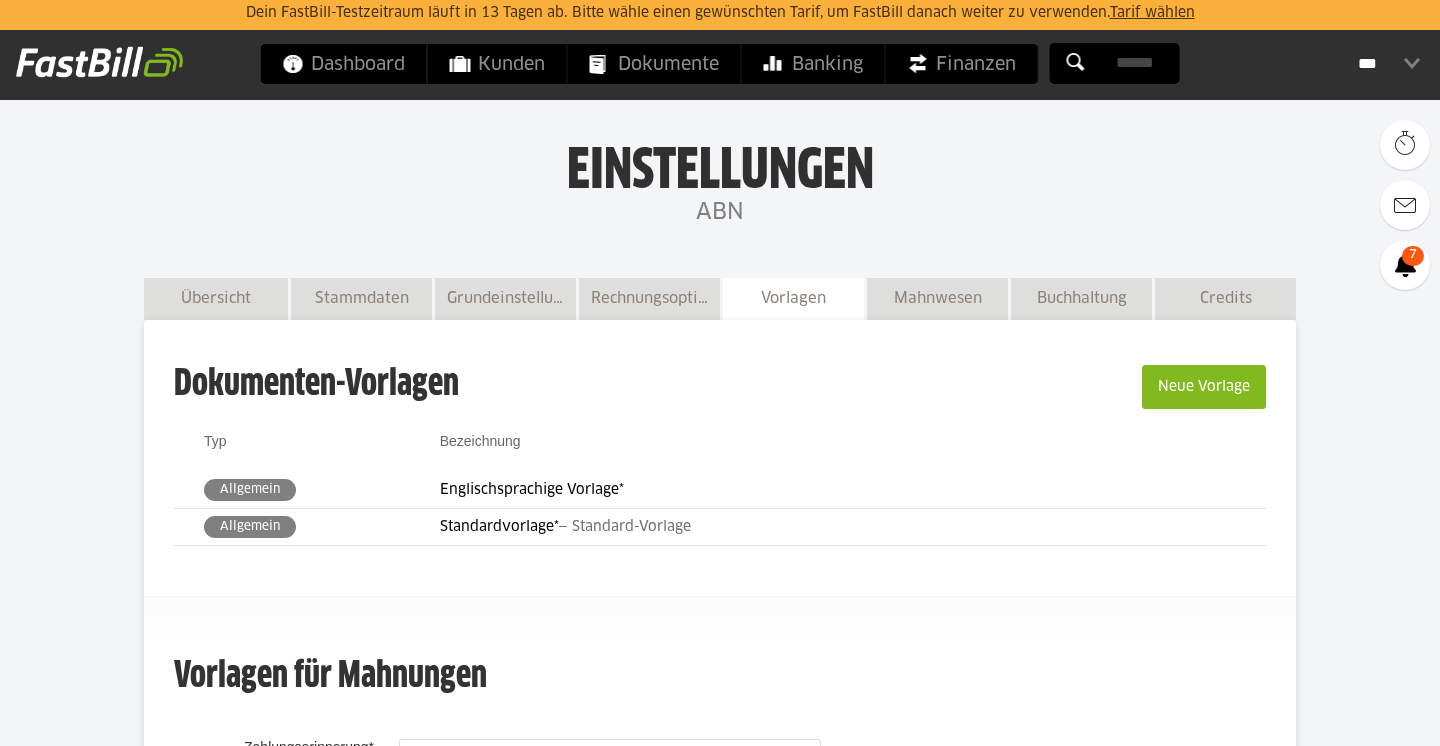 scroll, scrollTop: 0, scrollLeft: 0, axis: both 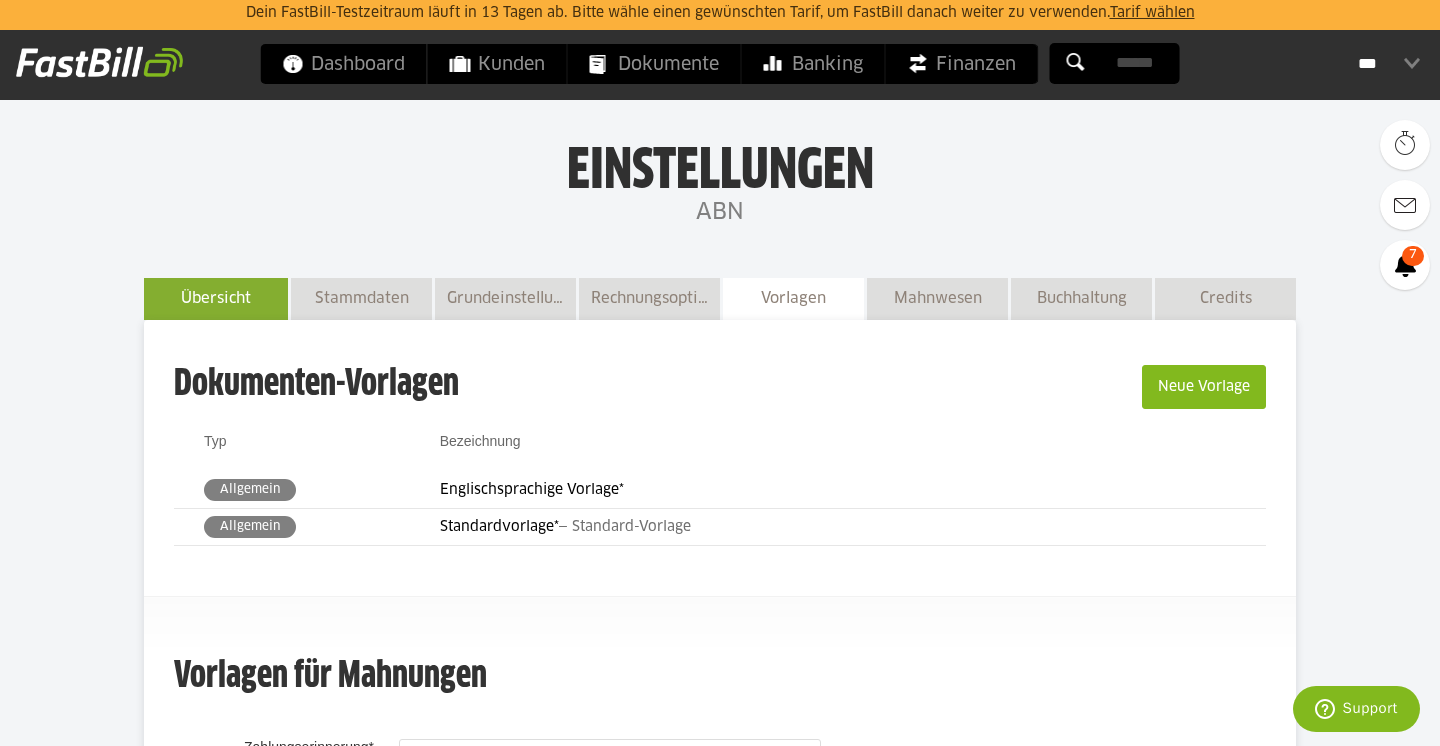 click on "Übersicht" at bounding box center [216, 298] 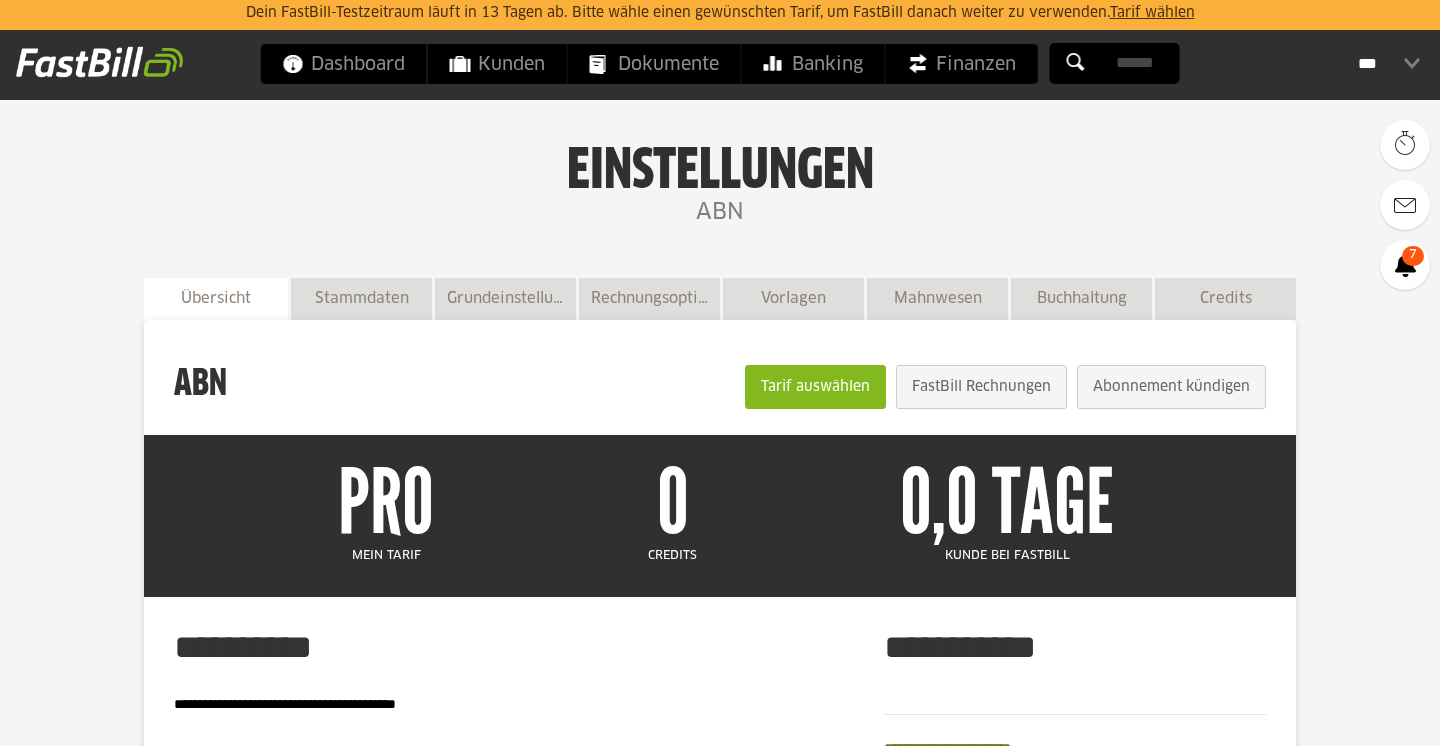 scroll, scrollTop: 0, scrollLeft: 0, axis: both 